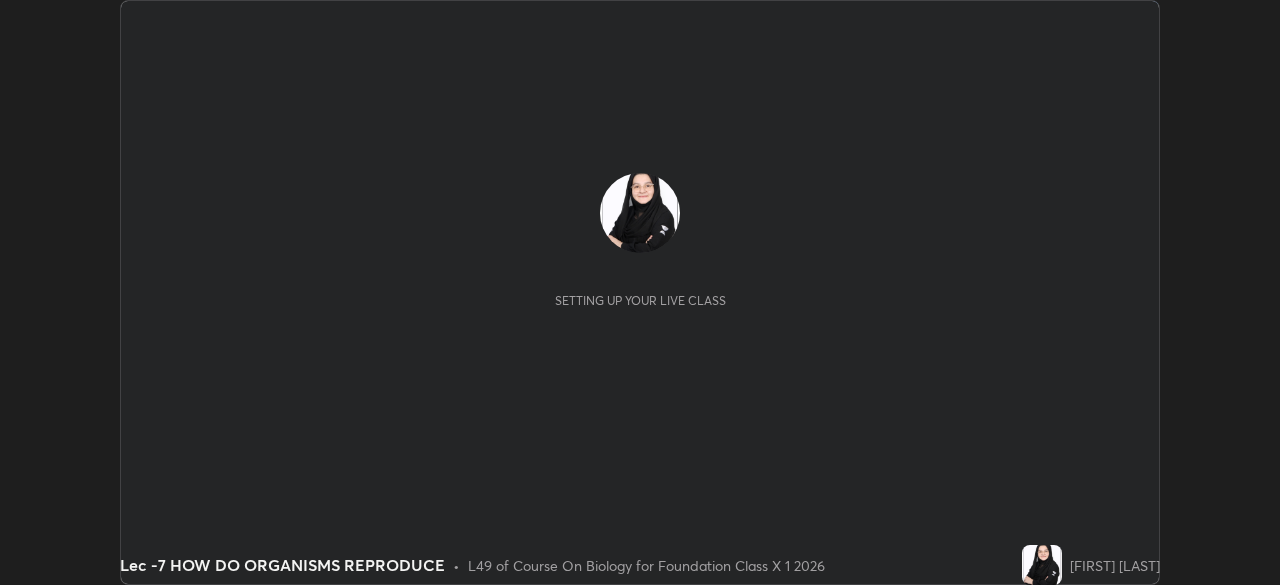 scroll, scrollTop: 0, scrollLeft: 0, axis: both 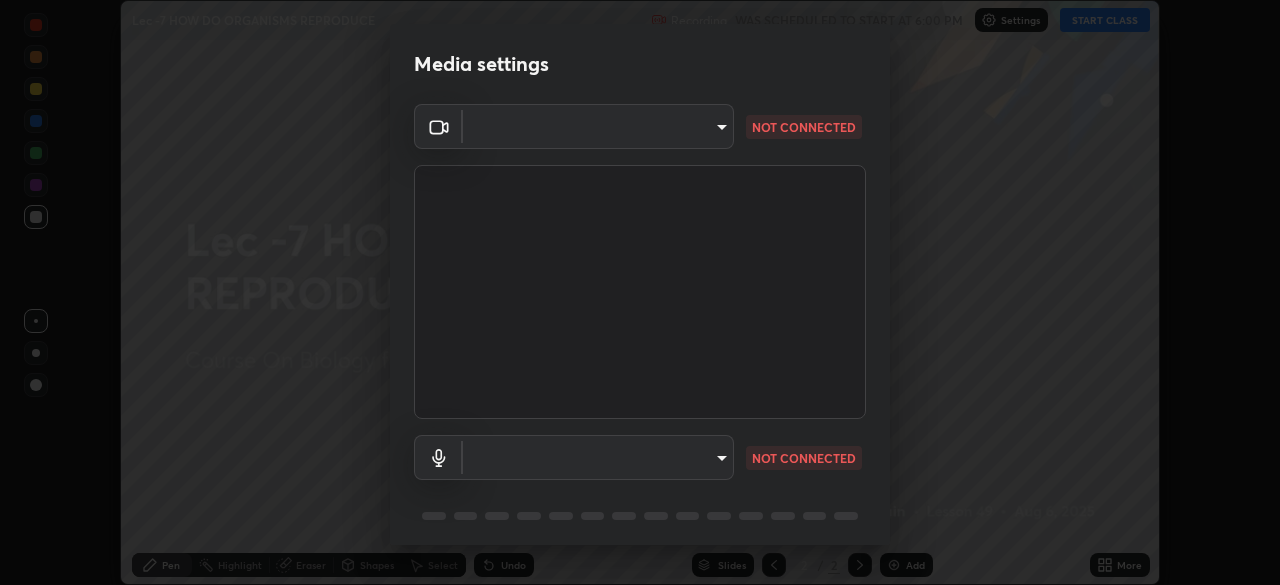 type on "bba66c41345857dcc9a6d4c580dc01eb5c8f13e357e582705132971b55534d29" 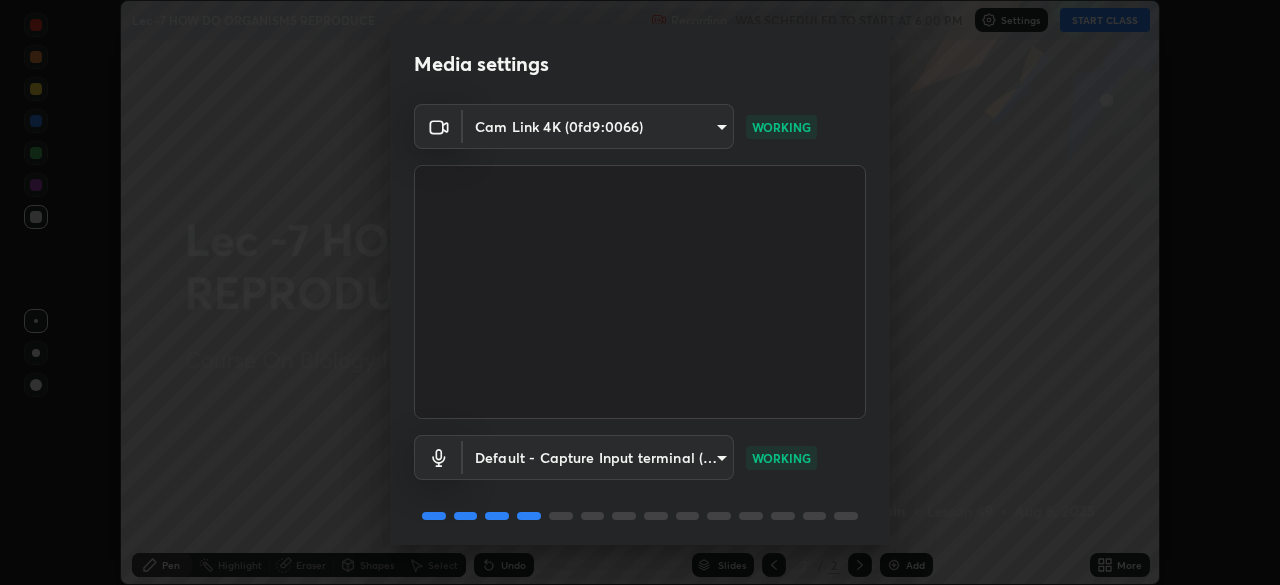 scroll, scrollTop: 71, scrollLeft: 0, axis: vertical 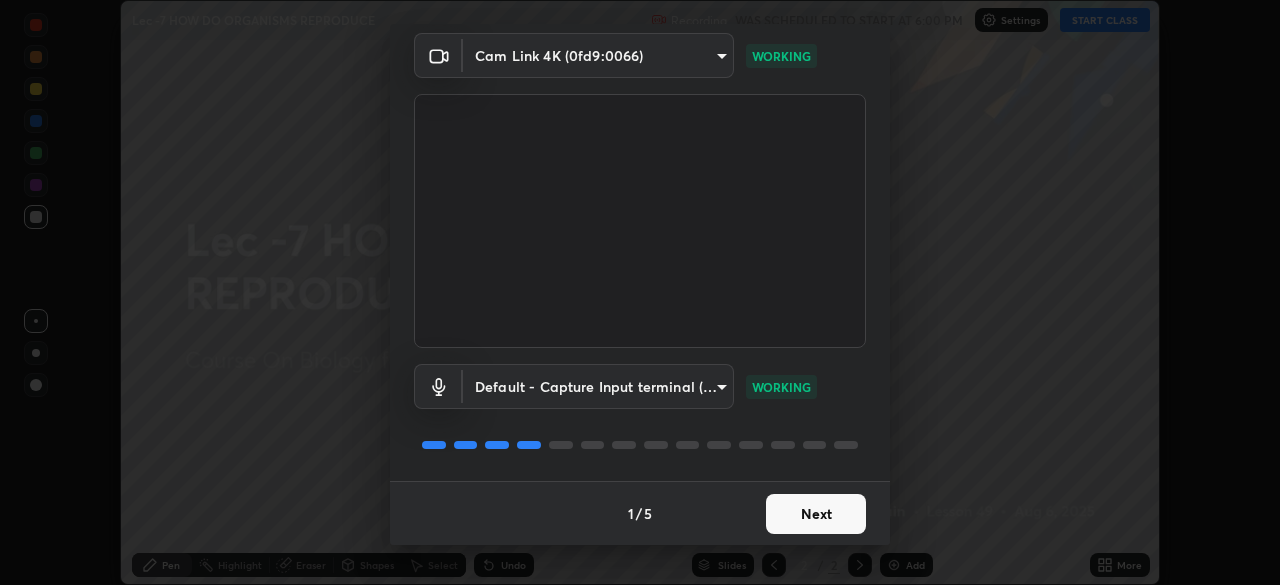 click on "Next" at bounding box center (816, 514) 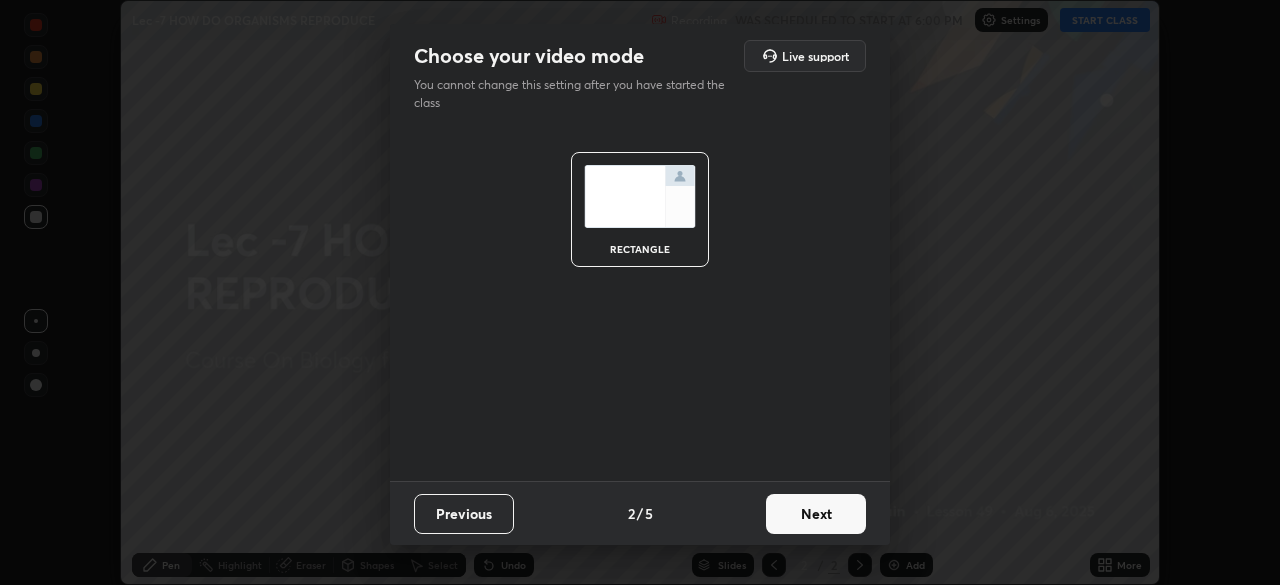 scroll, scrollTop: 0, scrollLeft: 0, axis: both 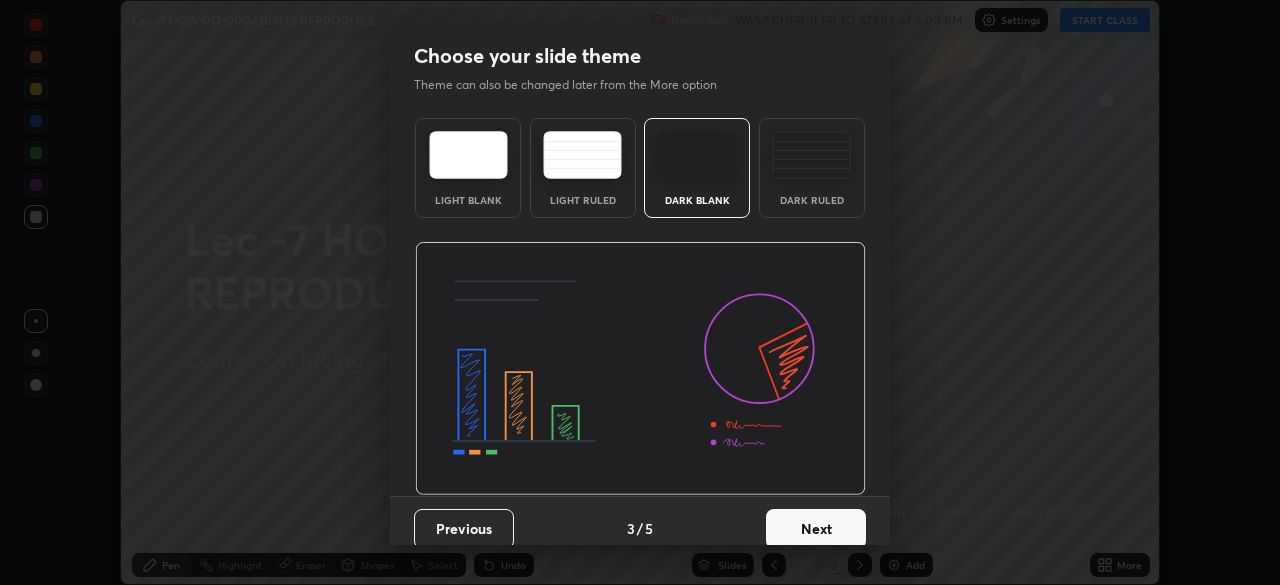 click on "Next" at bounding box center [816, 529] 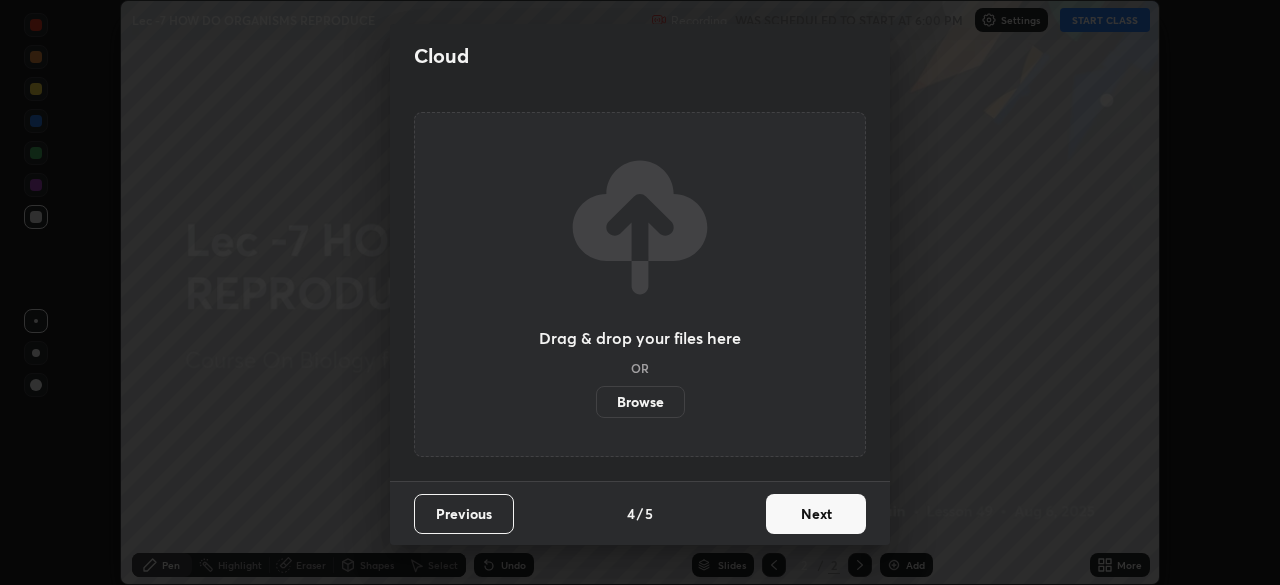 click on "Next" at bounding box center [816, 514] 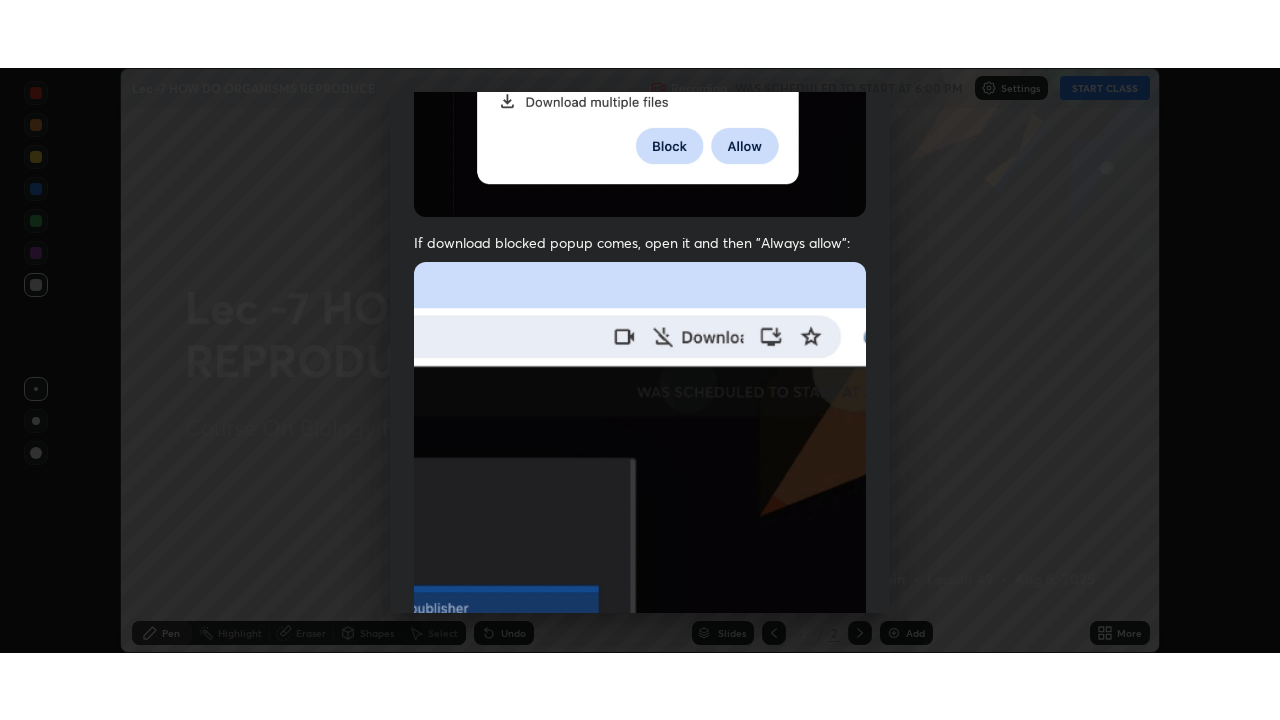 scroll, scrollTop: 479, scrollLeft: 0, axis: vertical 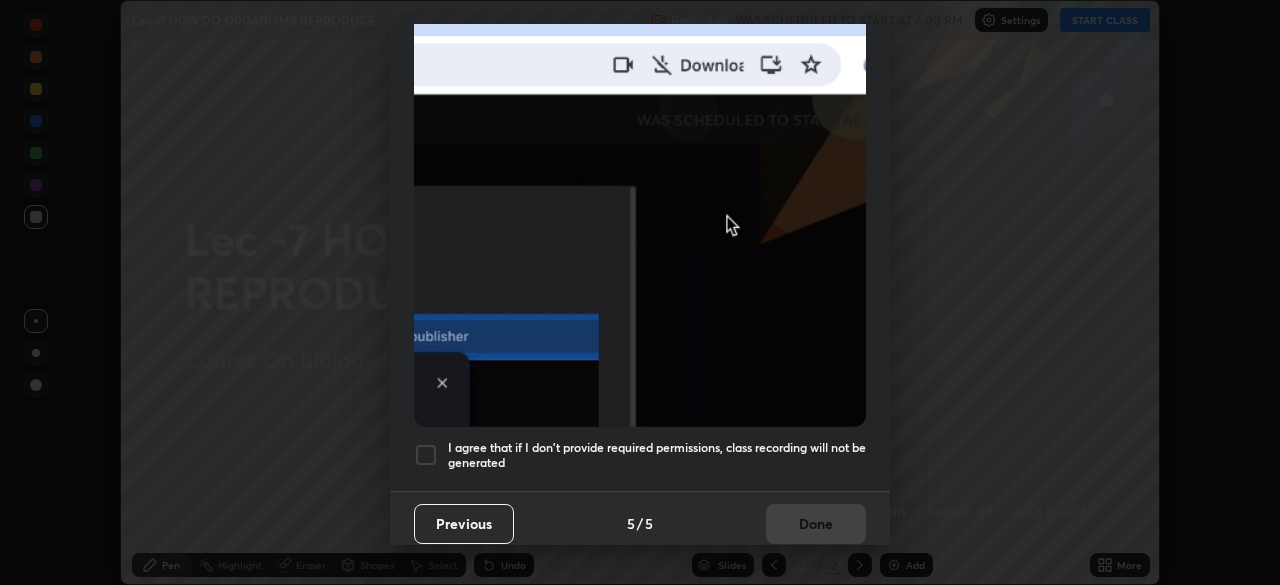 click at bounding box center [426, 455] 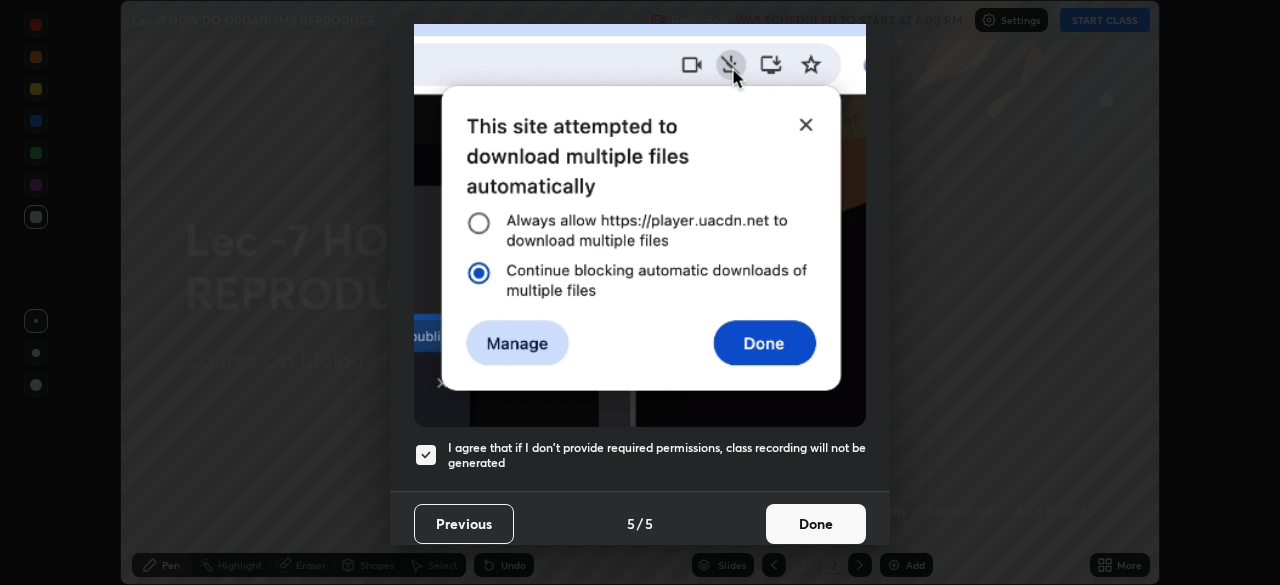 click on "Done" at bounding box center (816, 524) 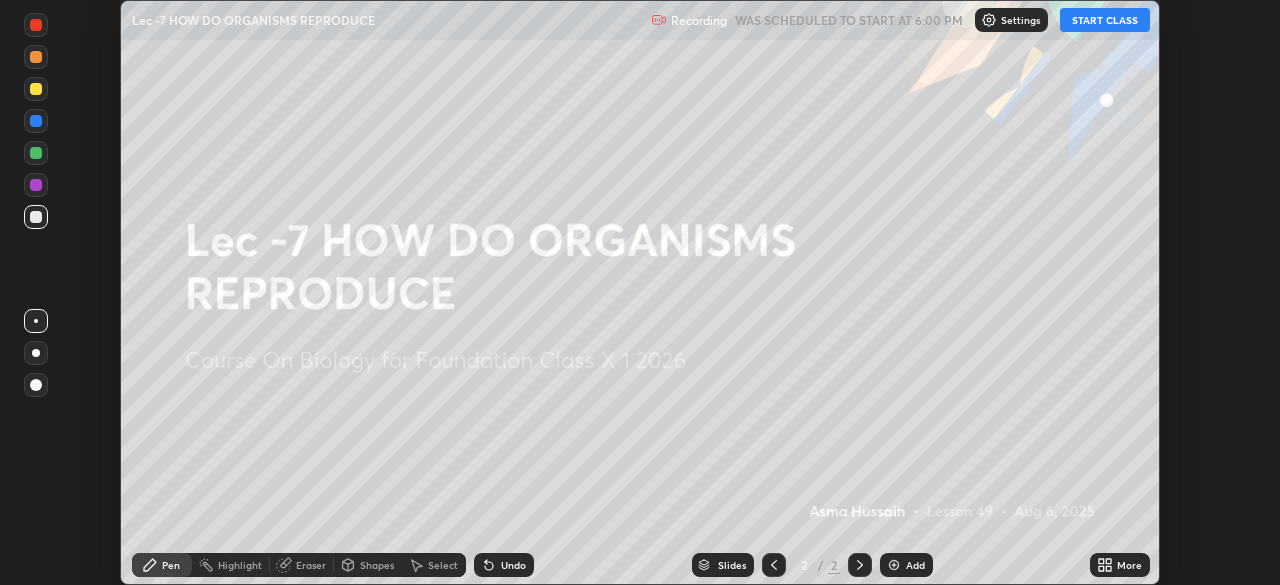 click 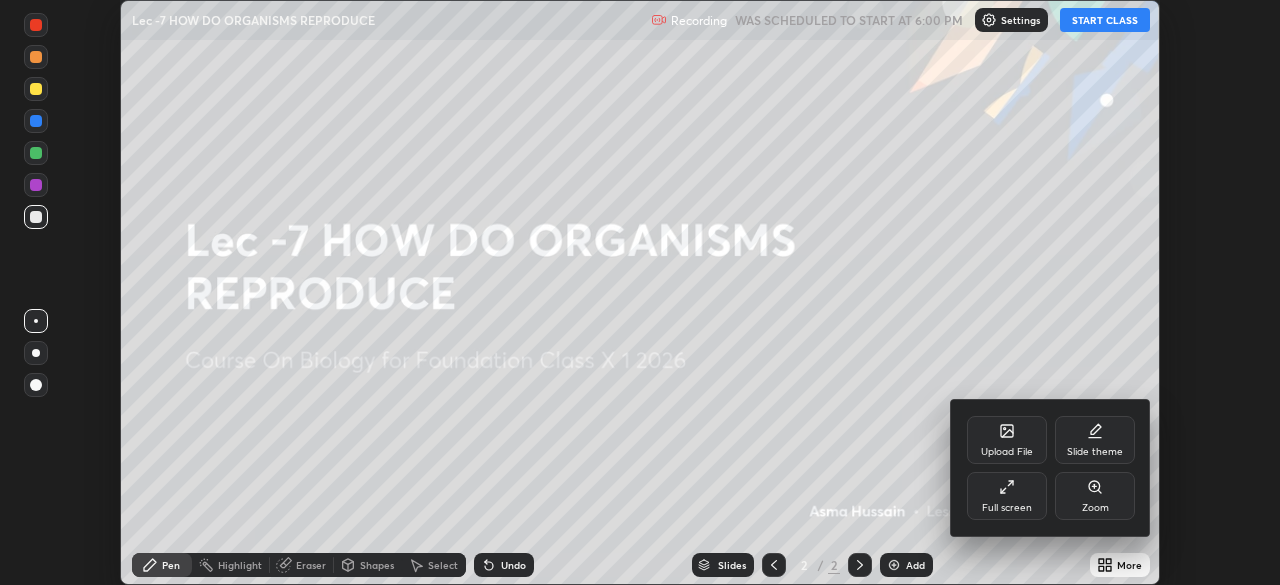 click on "Full screen" at bounding box center [1007, 496] 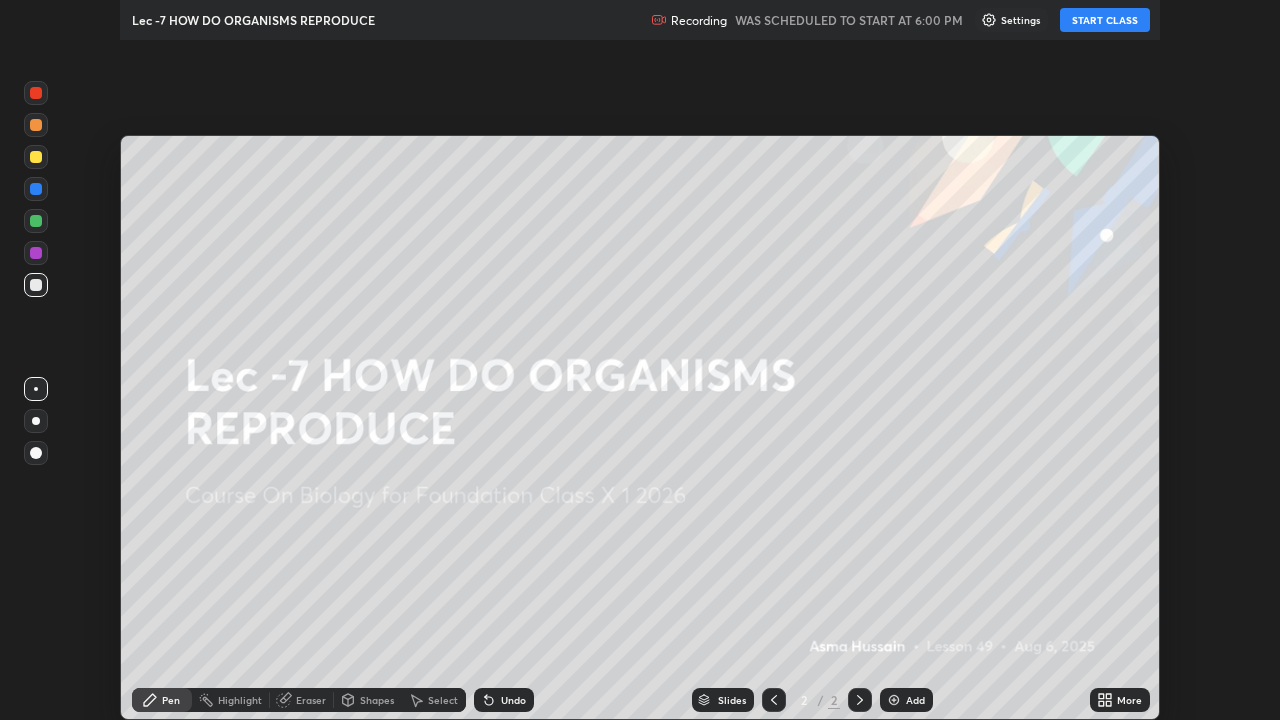 scroll, scrollTop: 99280, scrollLeft: 98720, axis: both 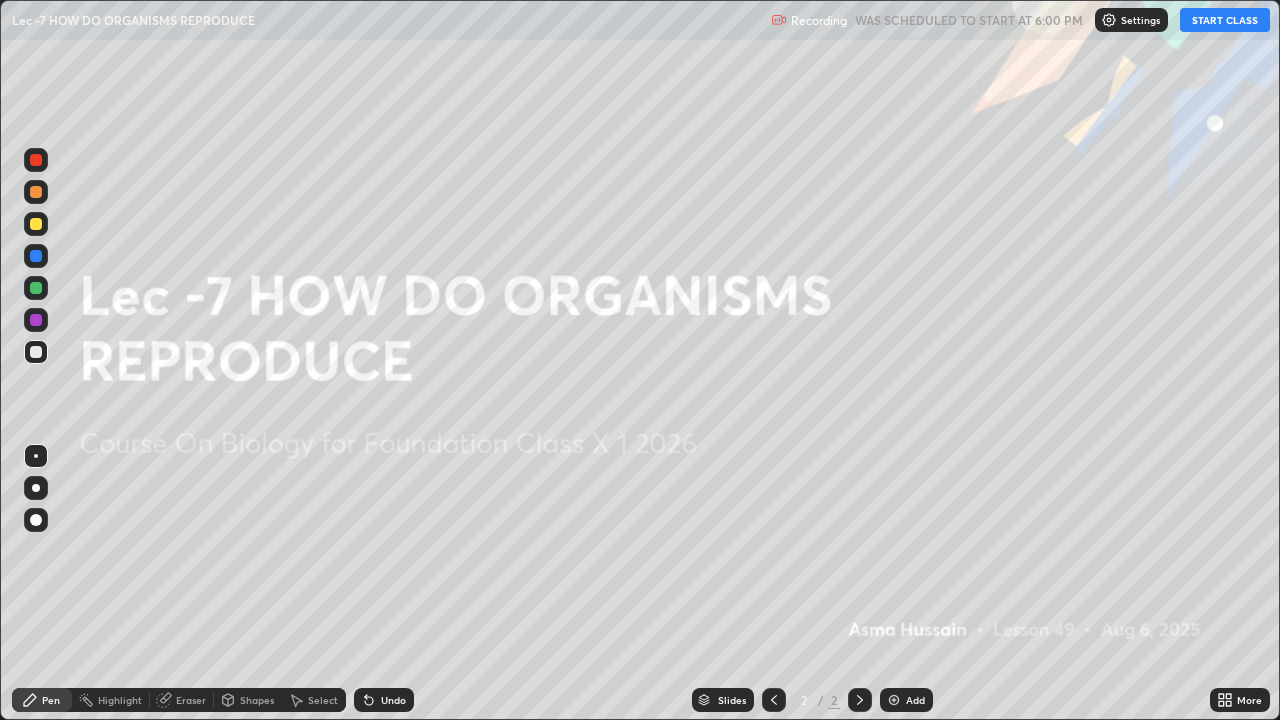 click on "START CLASS" at bounding box center (1225, 20) 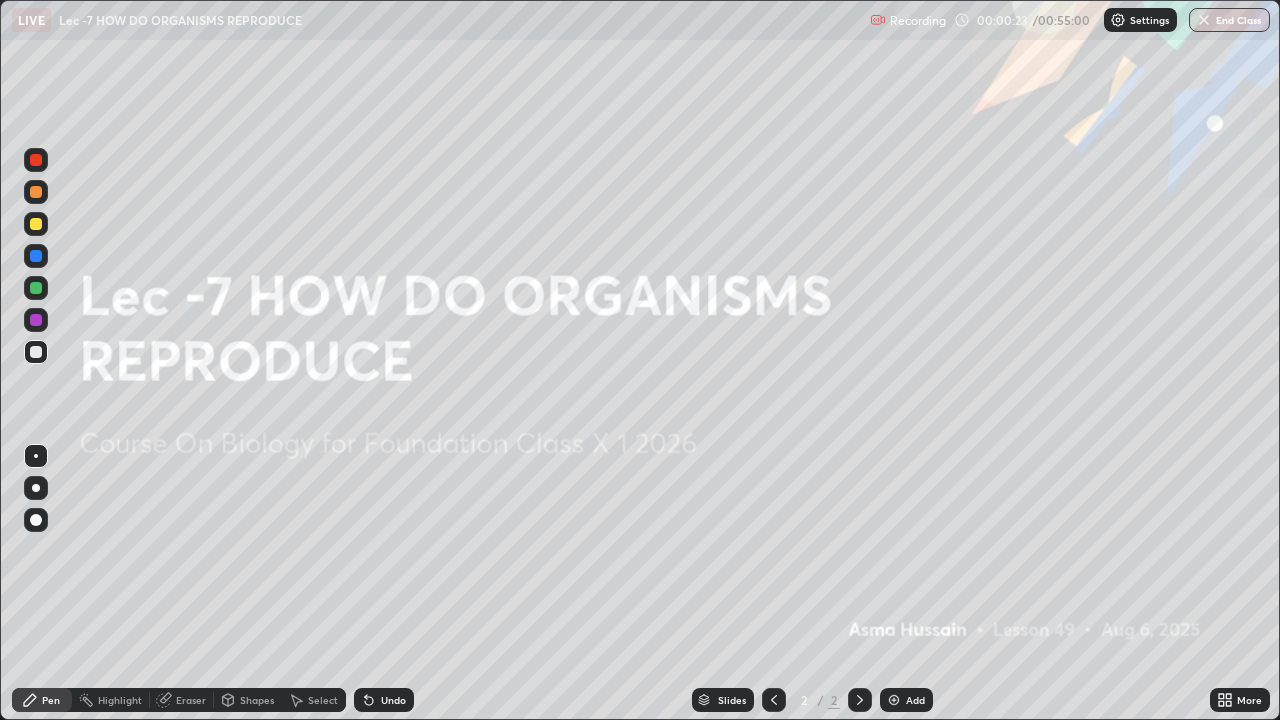 click at bounding box center (894, 700) 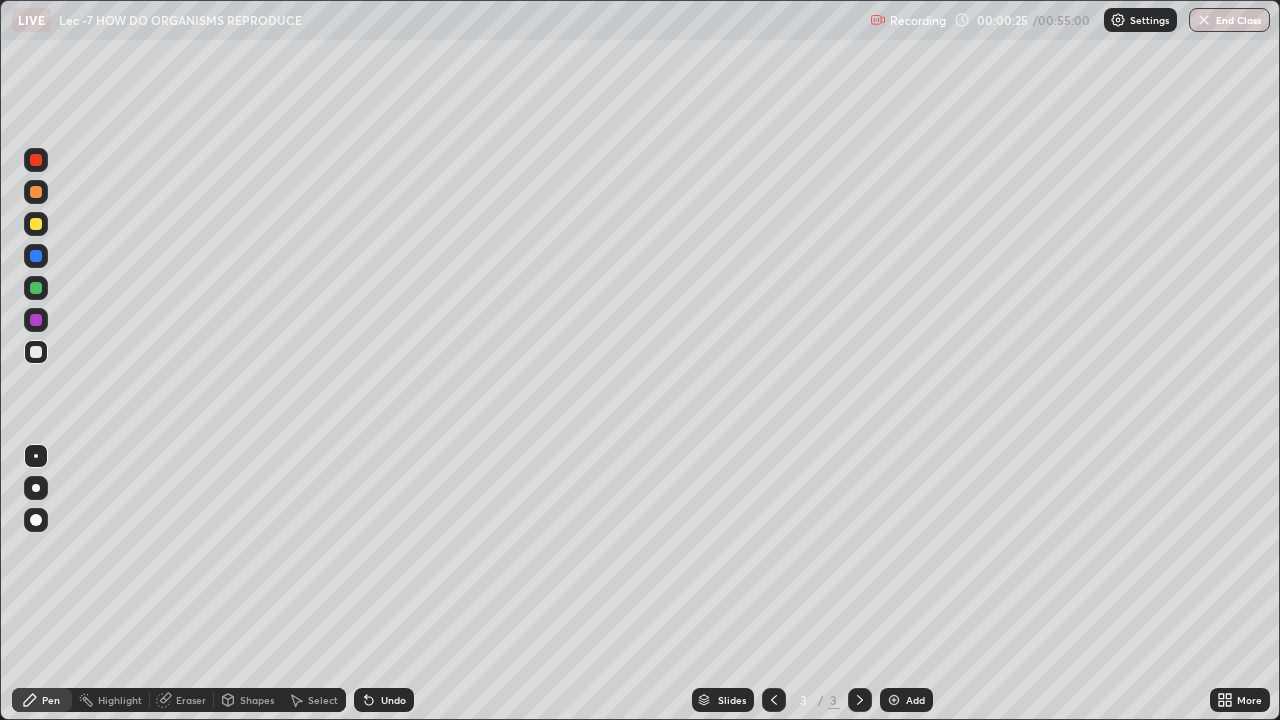 click at bounding box center (36, 224) 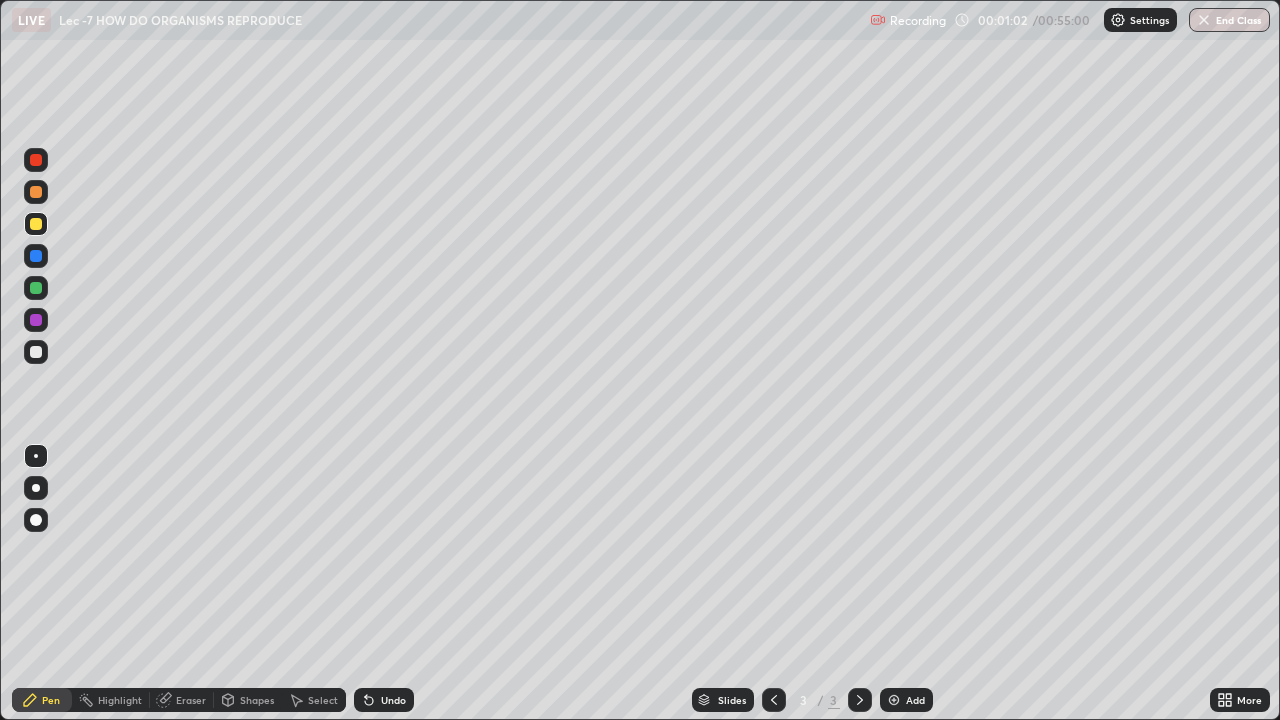 click on "Undo" at bounding box center (393, 700) 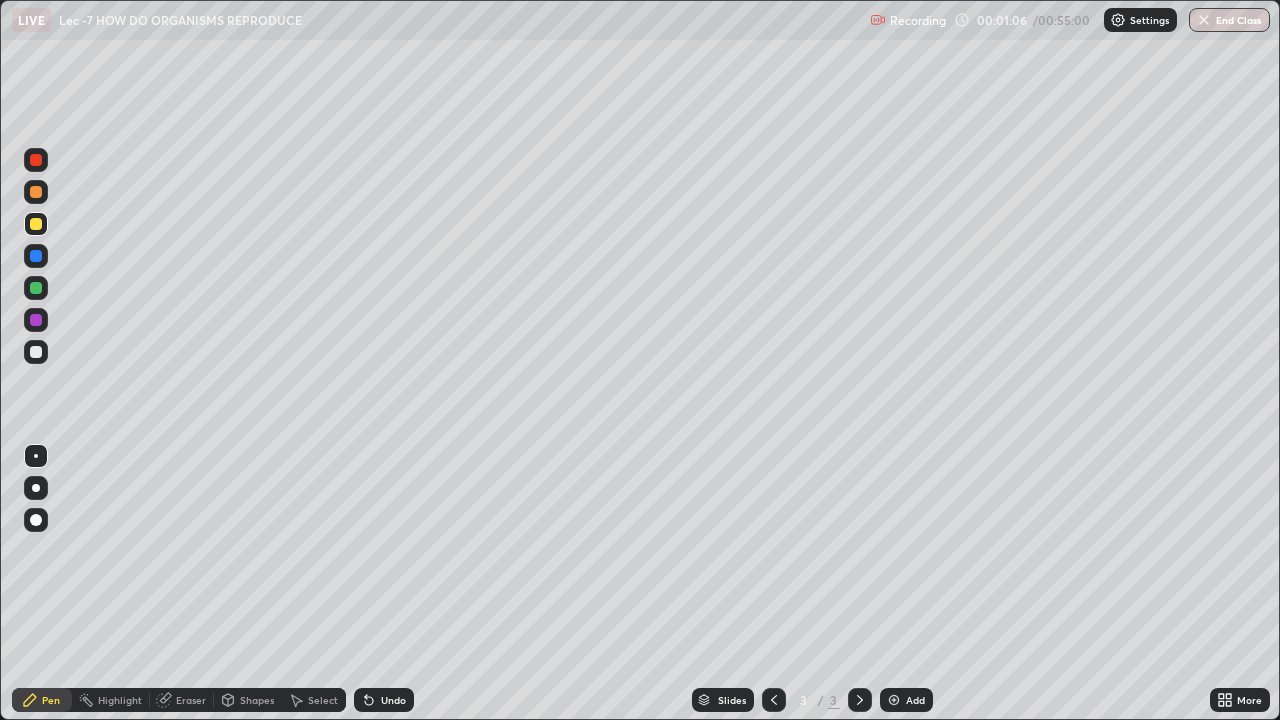 click at bounding box center (36, 352) 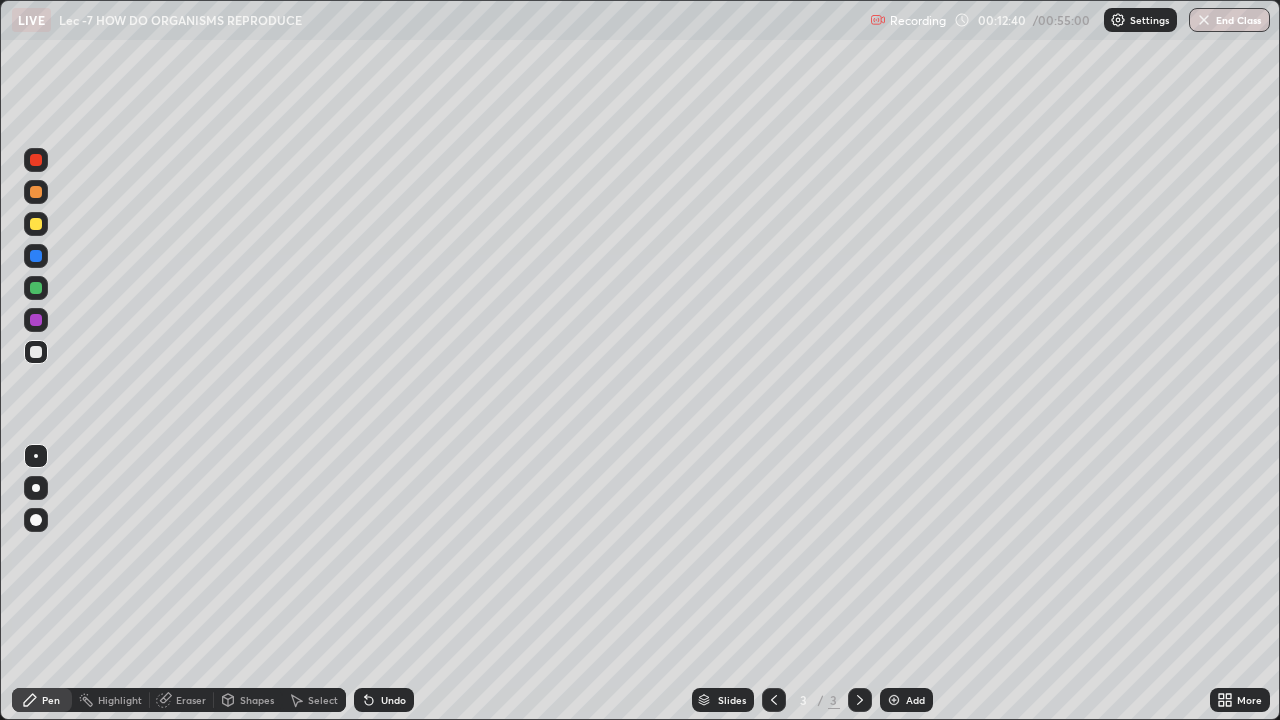 click on "Undo" at bounding box center [393, 700] 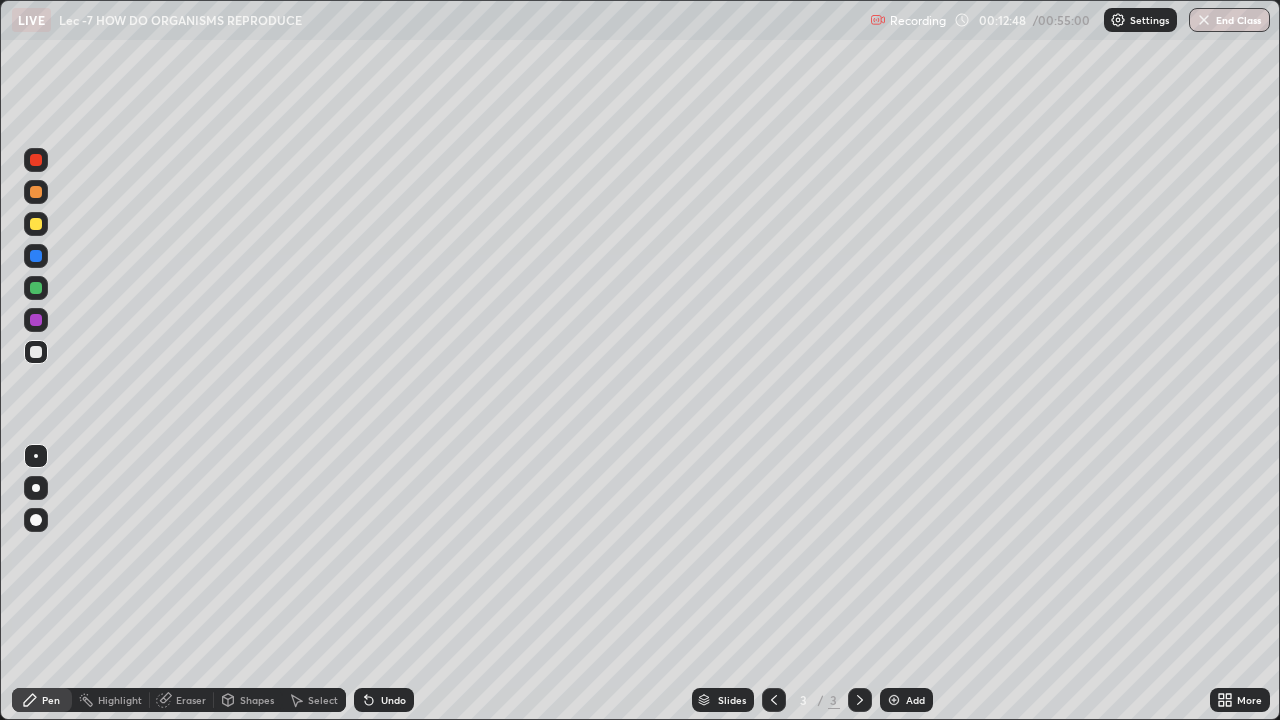 click on "Undo" at bounding box center (393, 700) 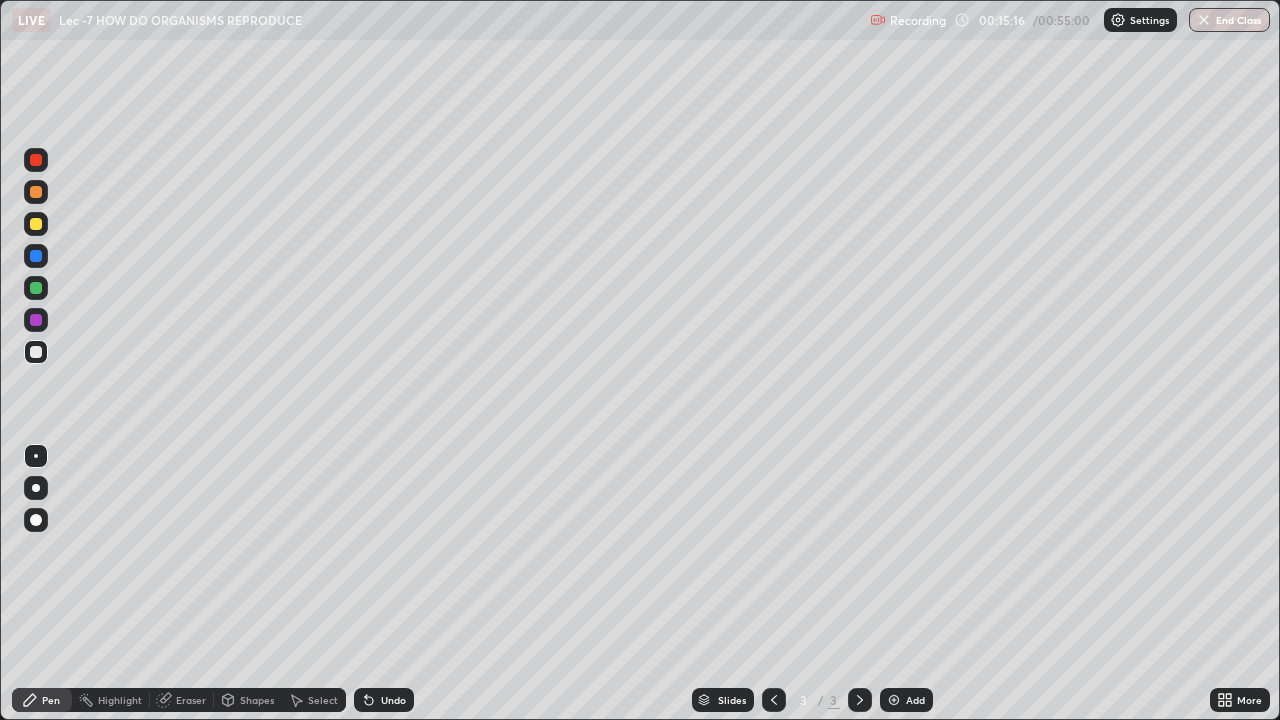 click on "Undo" at bounding box center (393, 700) 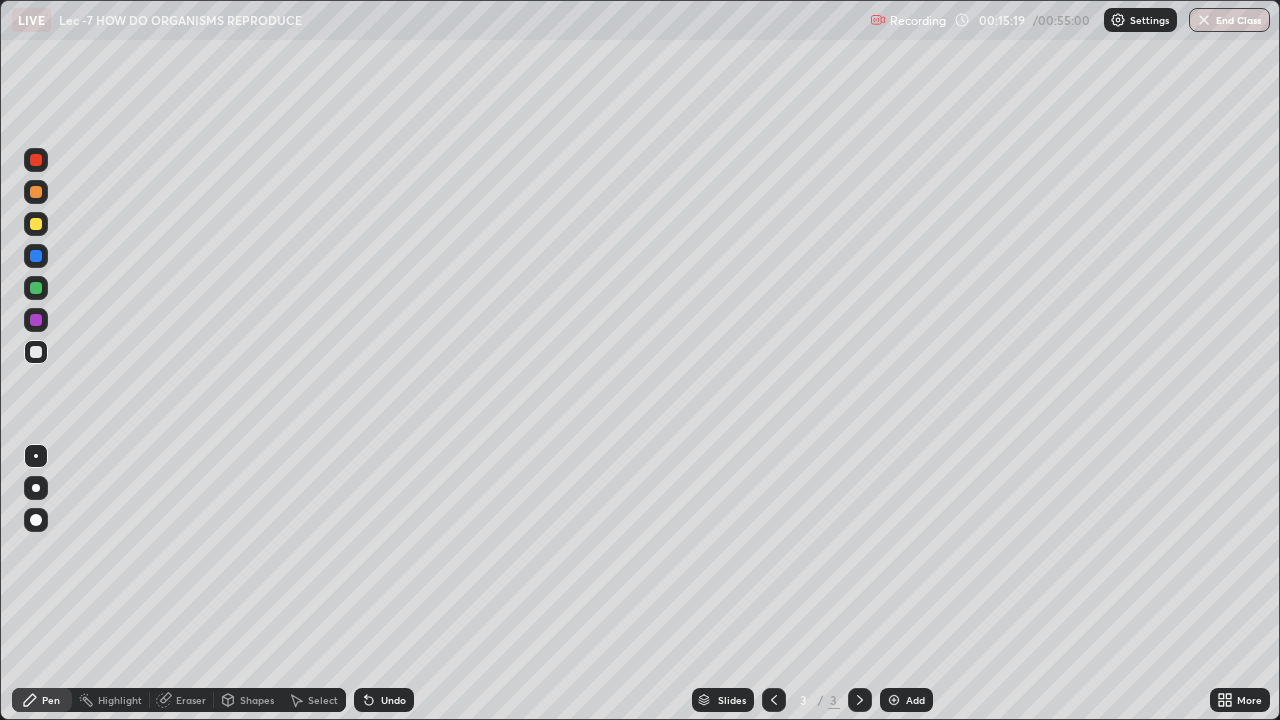 click on "Eraser" at bounding box center [191, 700] 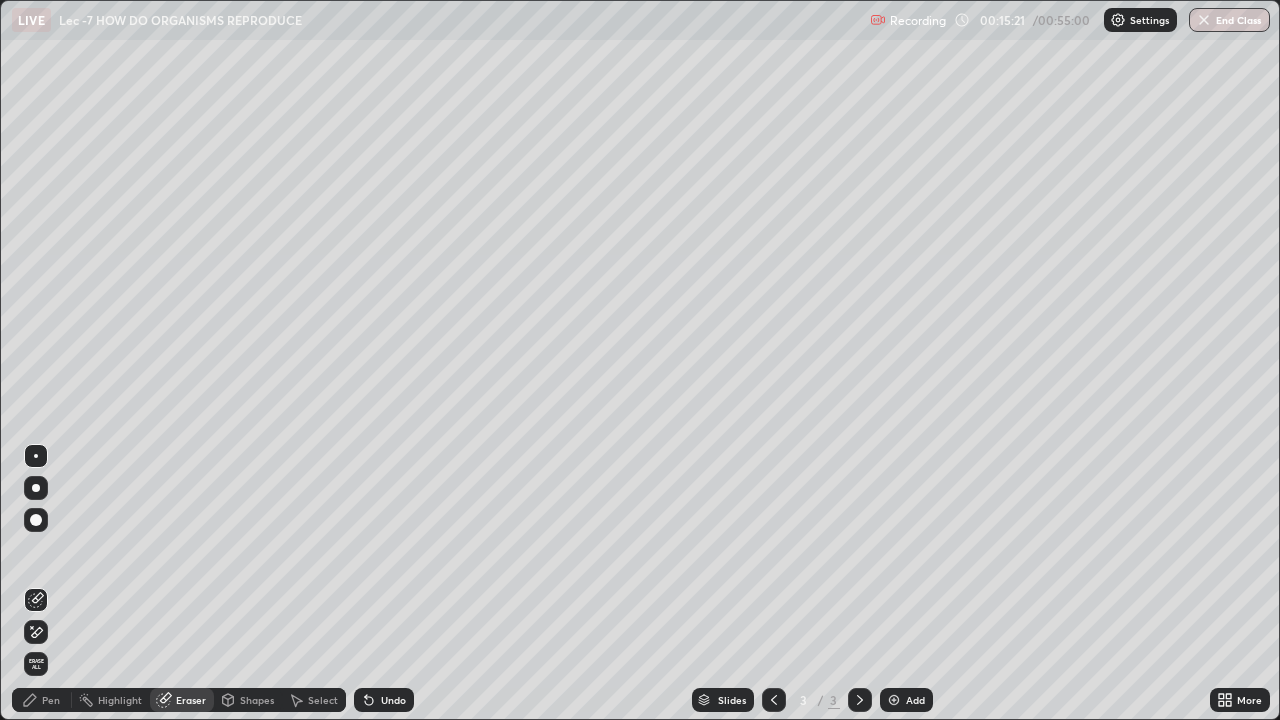 click on "Pen" at bounding box center (51, 700) 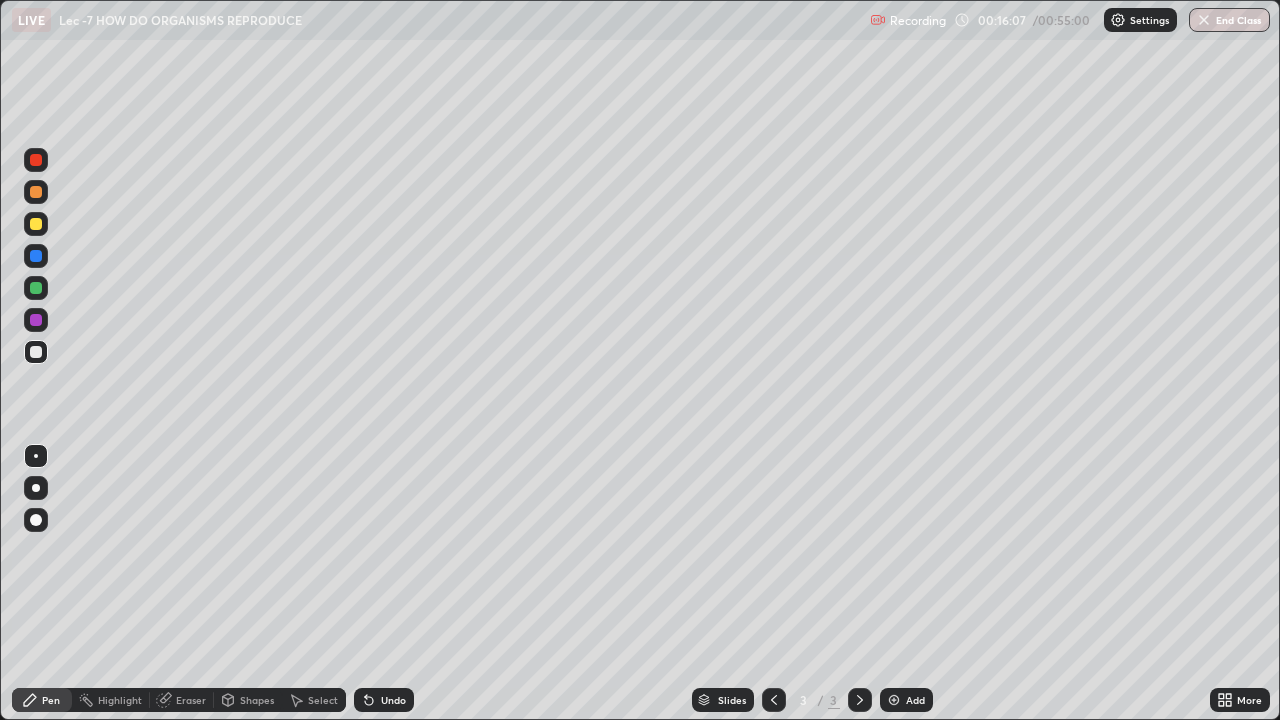 click on "Undo" at bounding box center (393, 700) 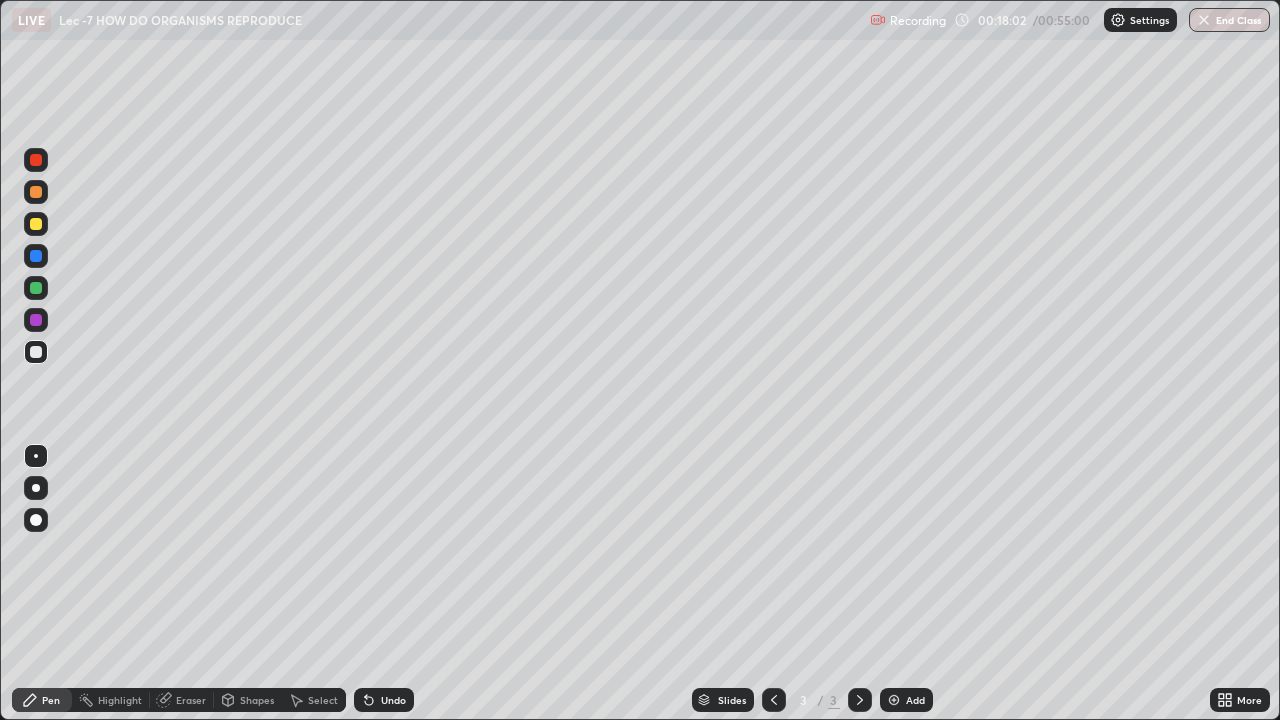click on "Undo" at bounding box center [393, 700] 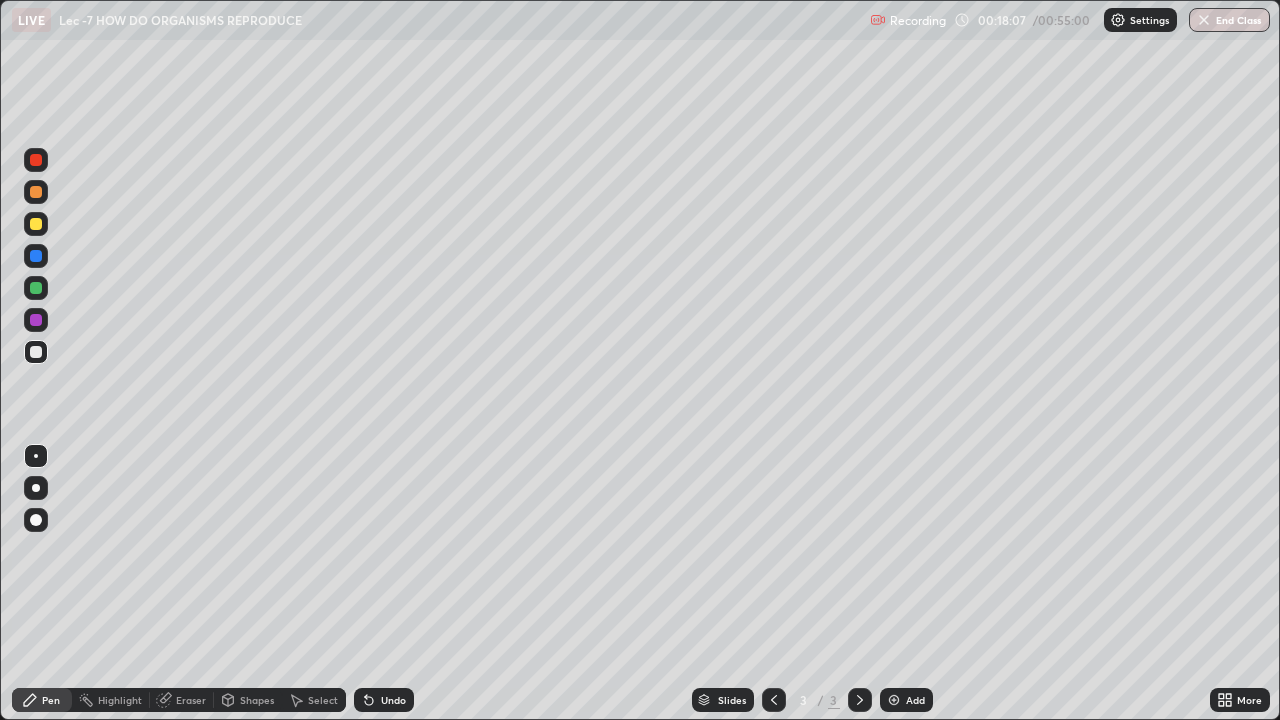 click on "Select" at bounding box center [323, 700] 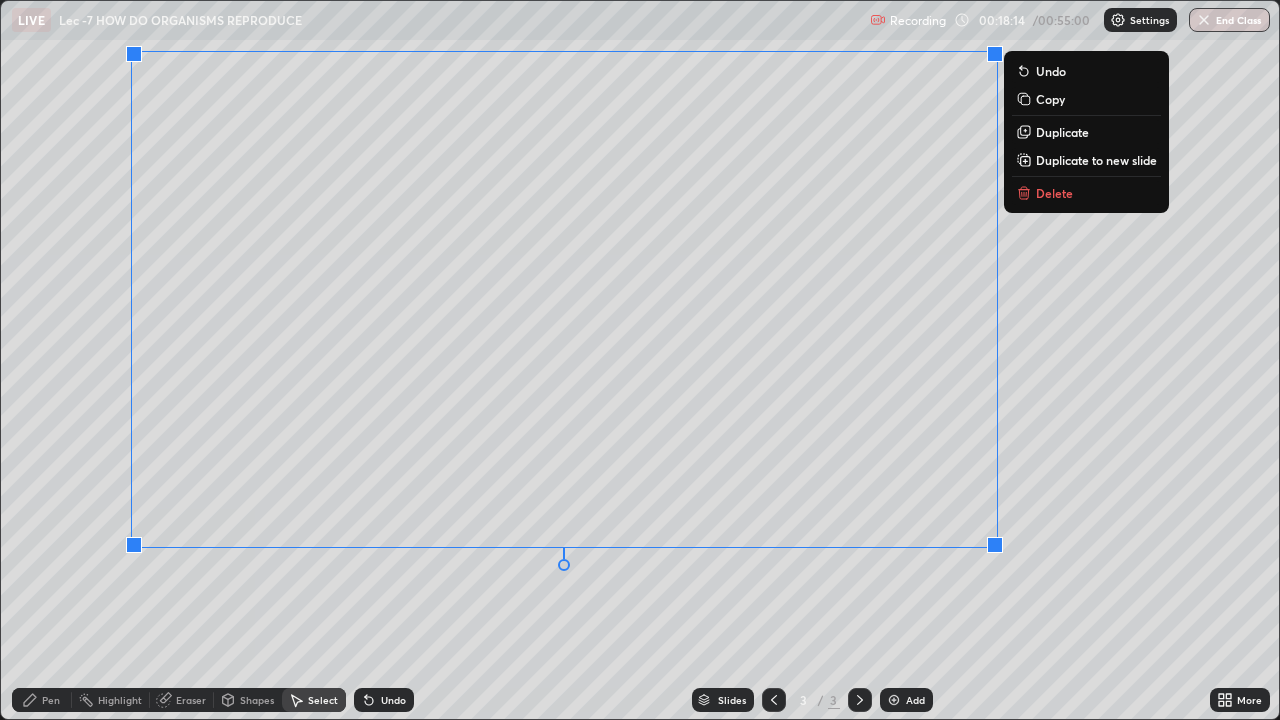click on "Pen" at bounding box center [42, 700] 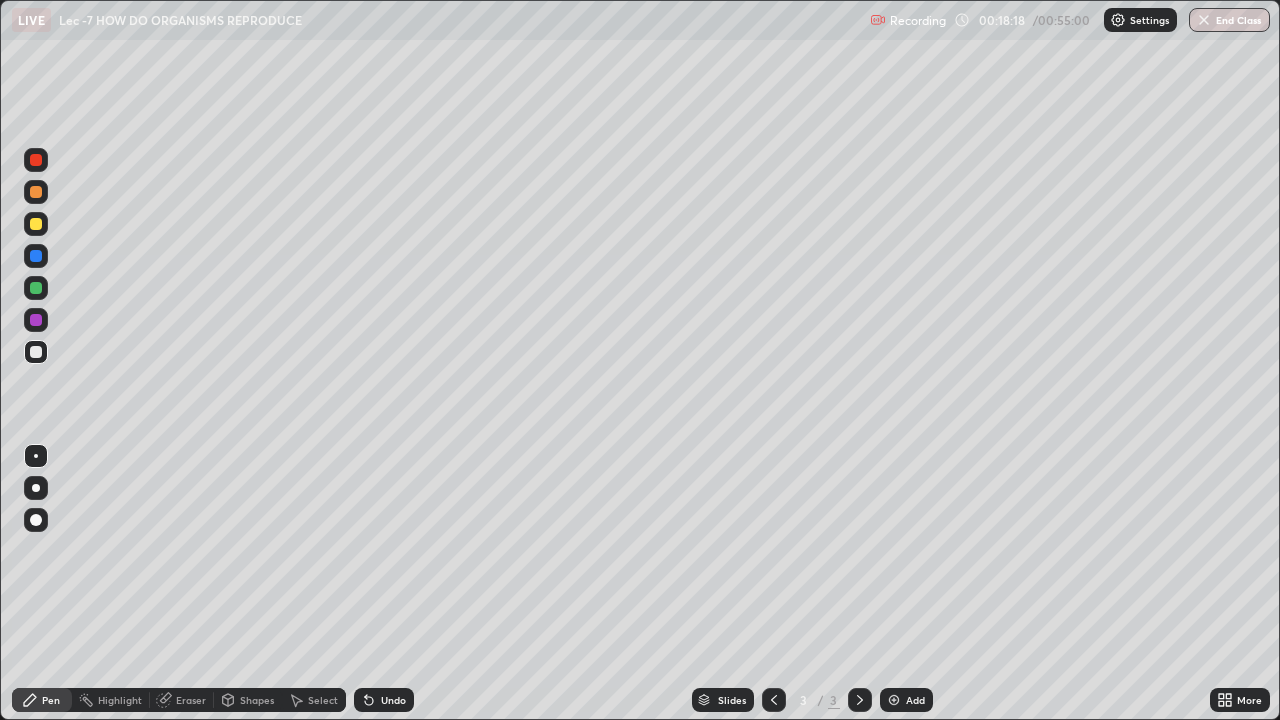 click at bounding box center (36, 224) 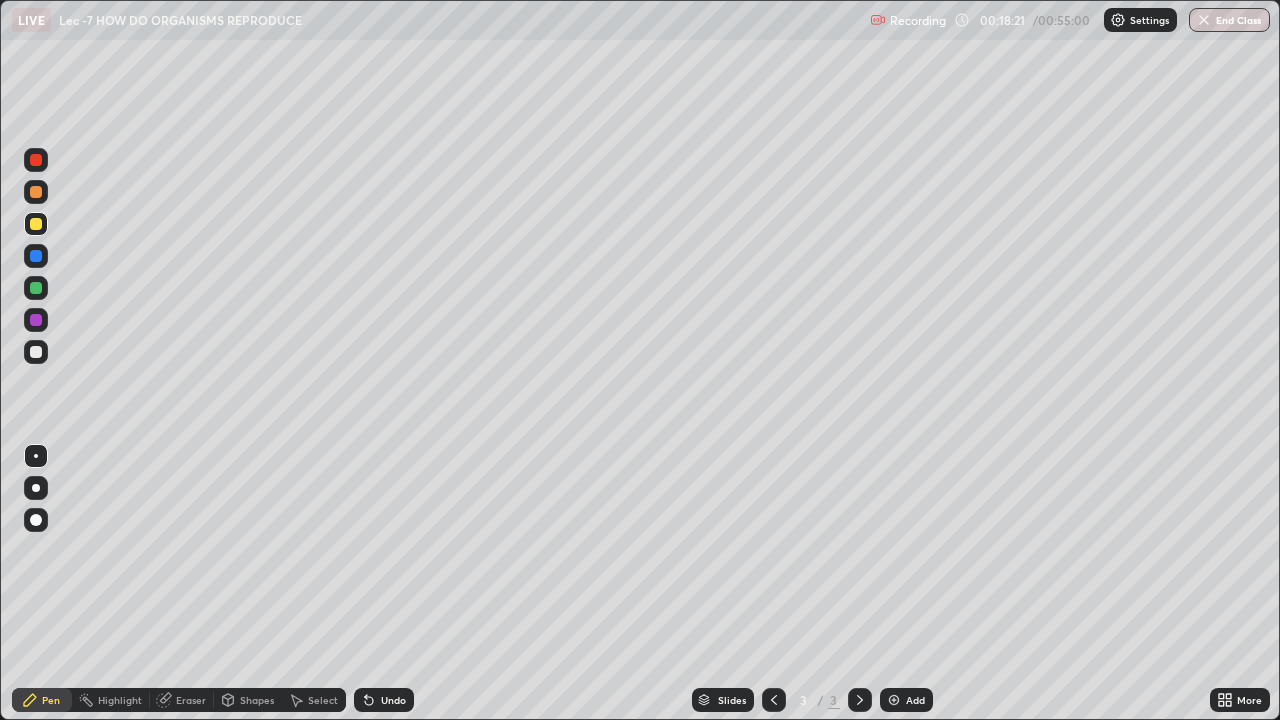 click at bounding box center [36, 352] 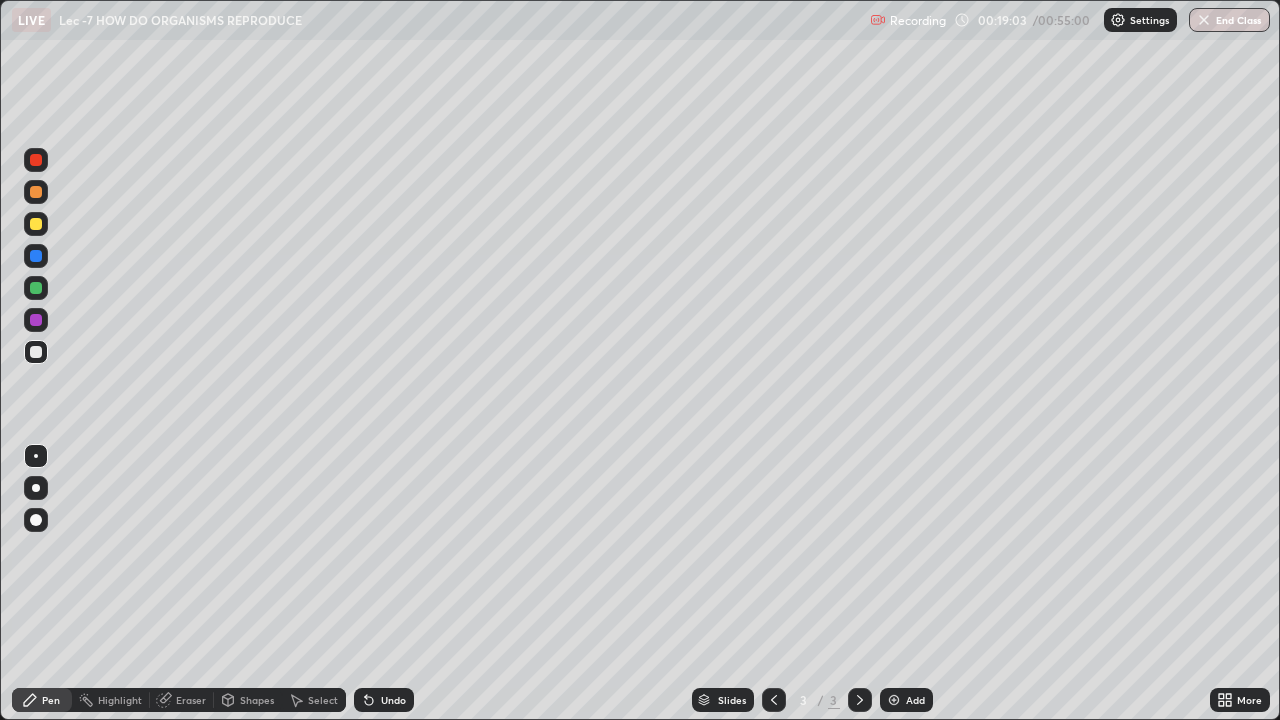 click on "Undo" at bounding box center (393, 700) 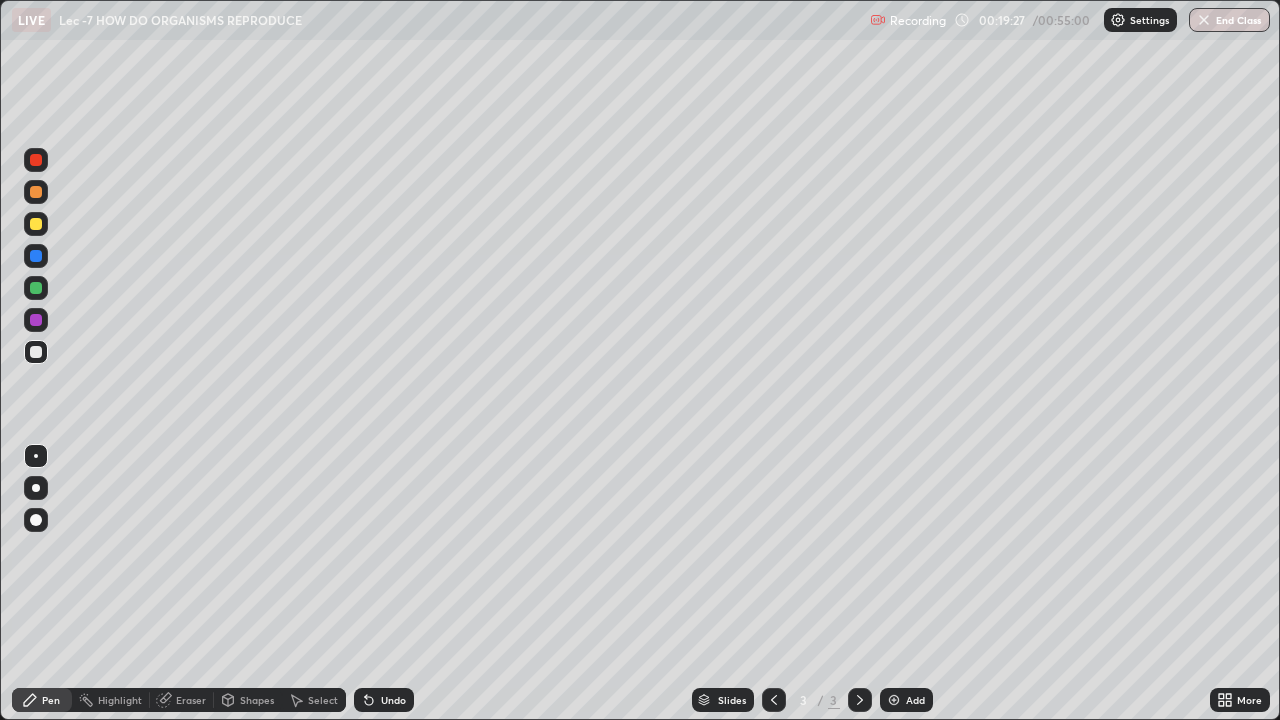click on "Undo" at bounding box center (393, 700) 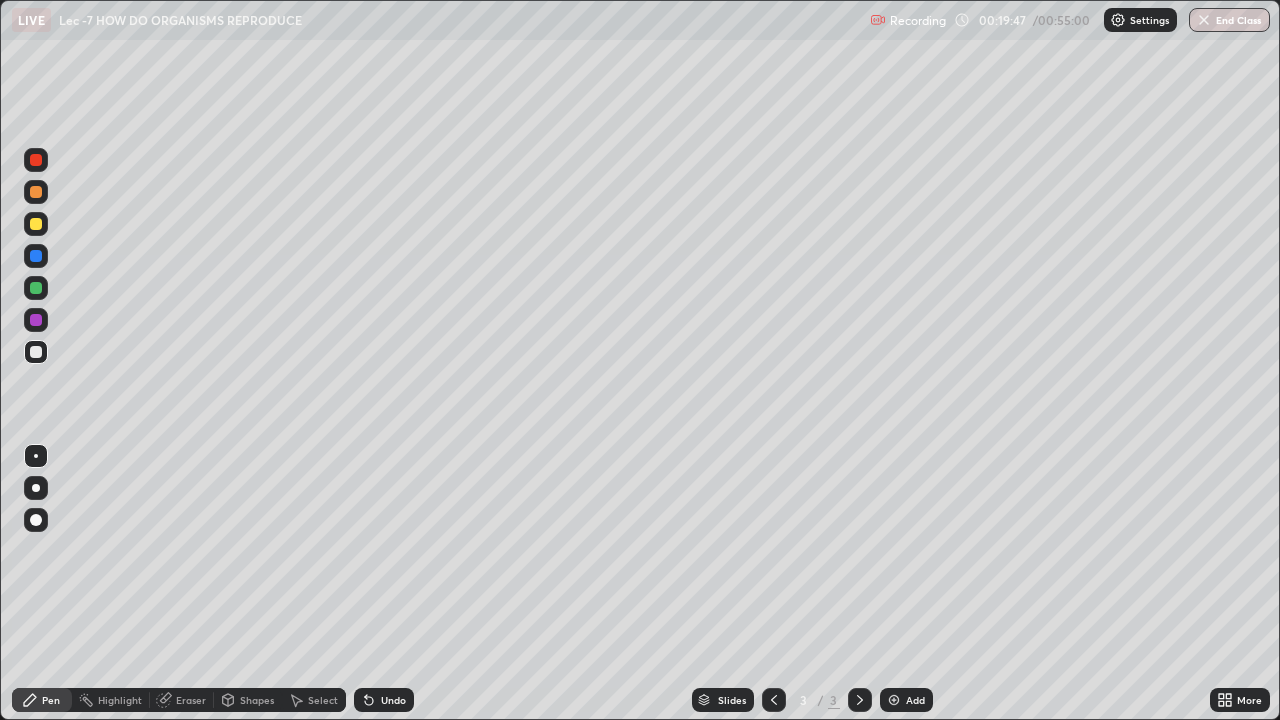 click on "Add" at bounding box center [915, 700] 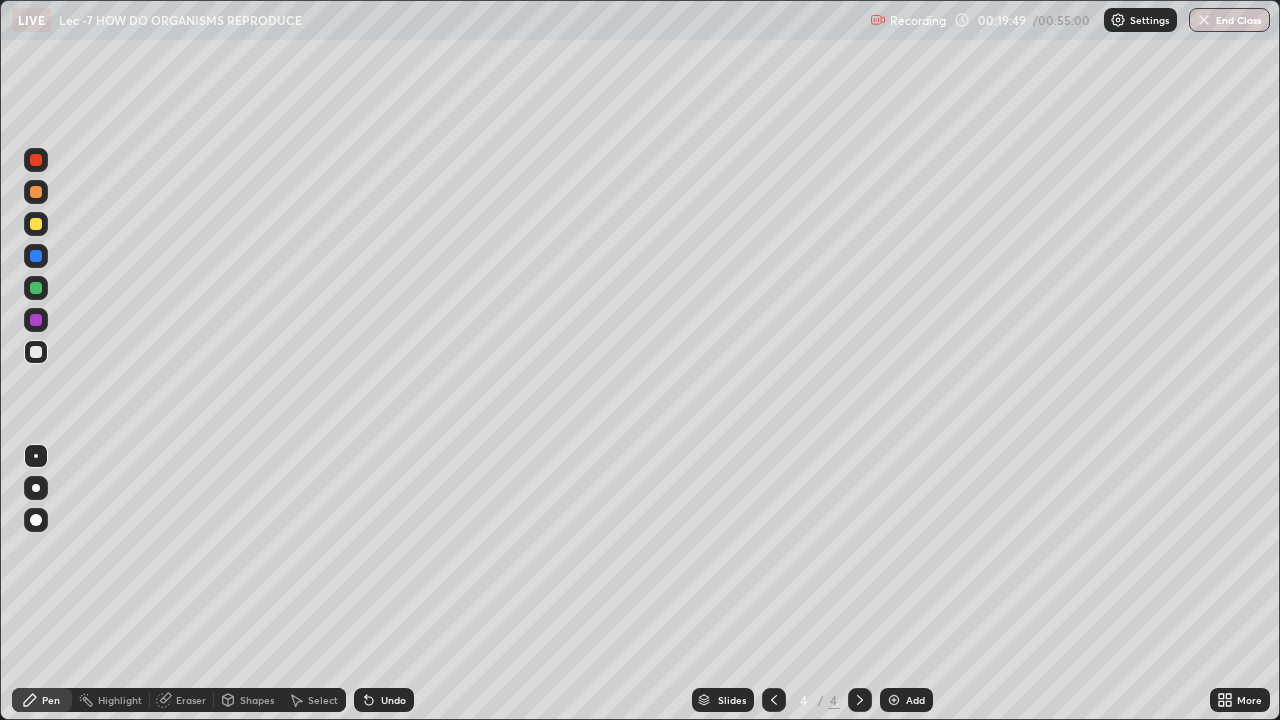 click at bounding box center [36, 224] 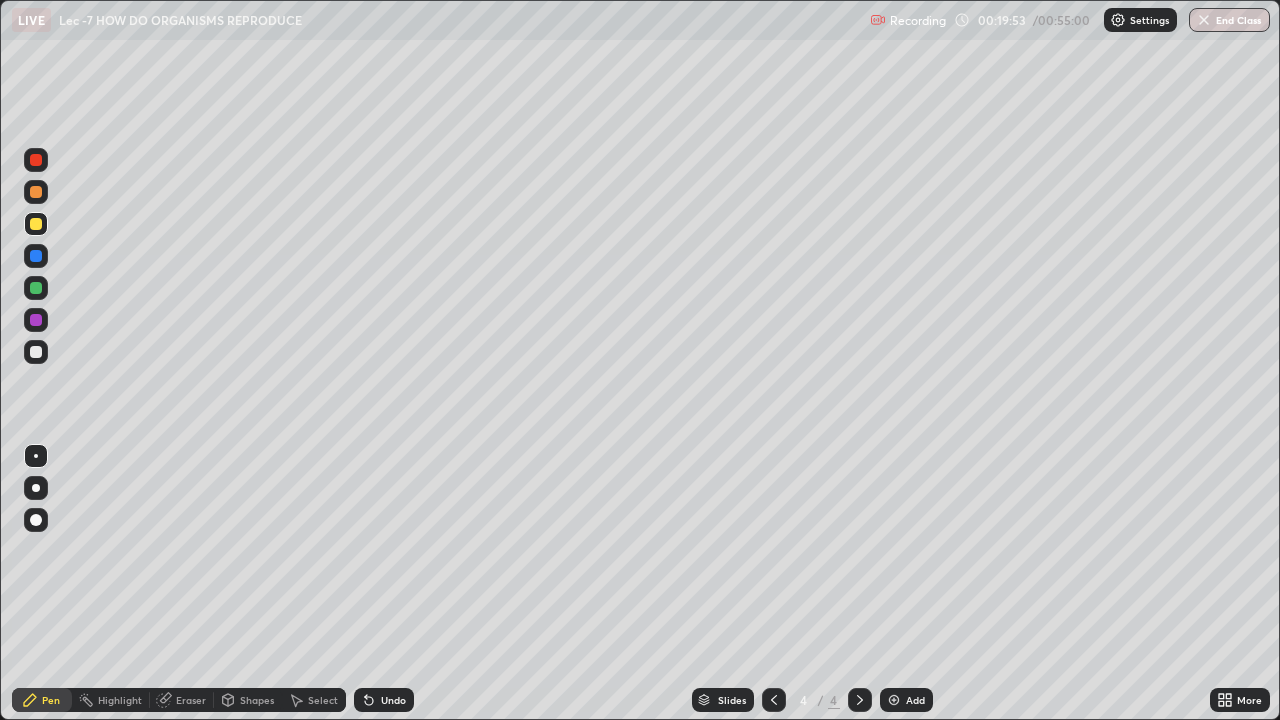 click 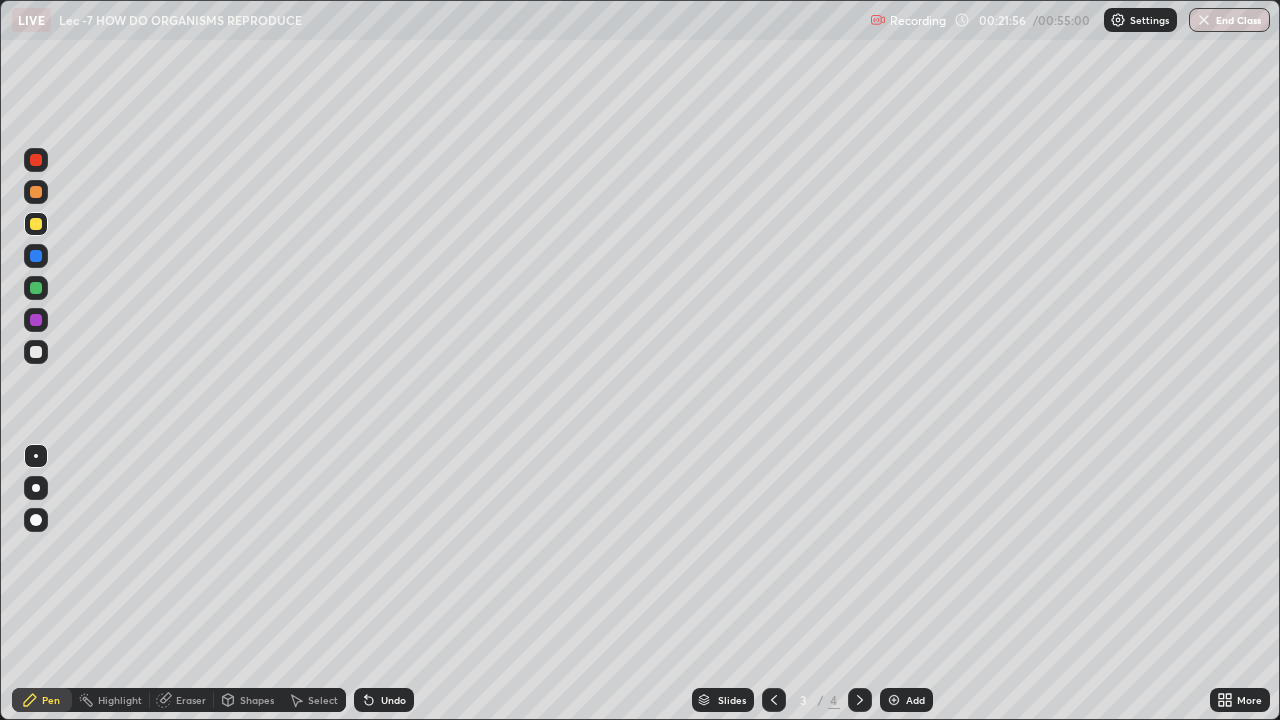 click 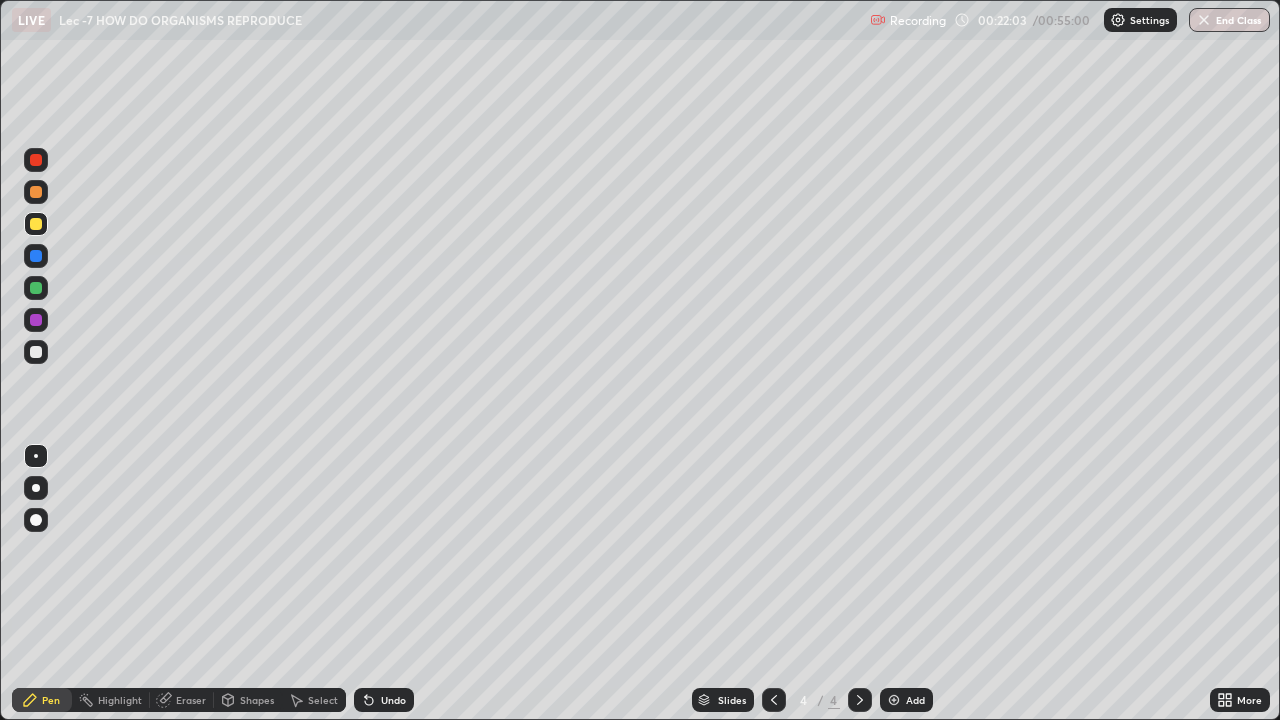 click on "Undo" at bounding box center (384, 700) 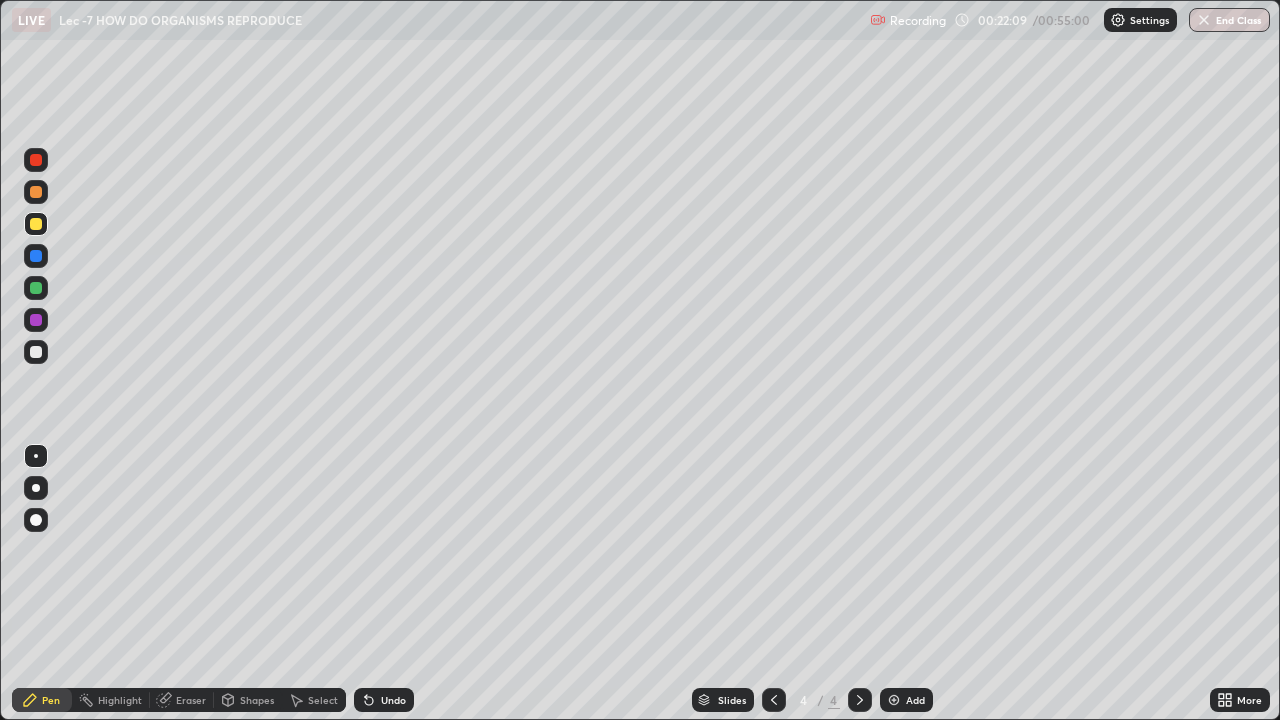 click at bounding box center (36, 352) 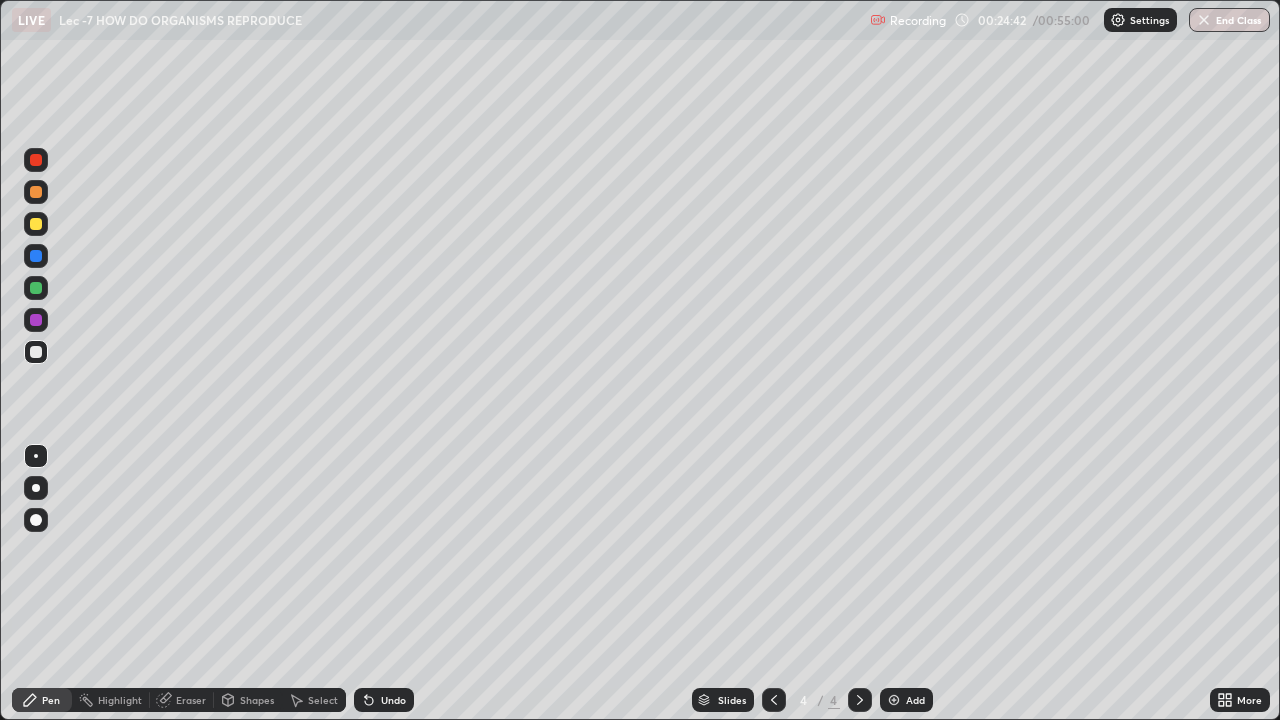 click on "Undo" at bounding box center (393, 700) 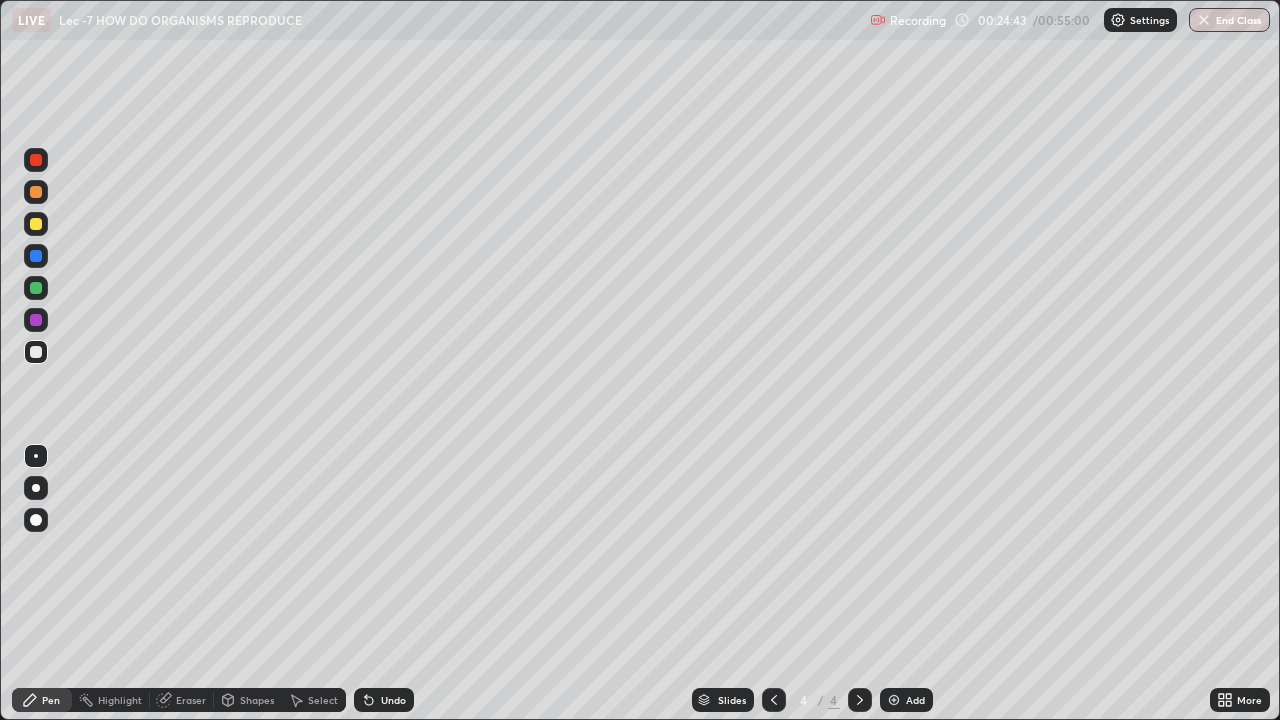 click on "Undo" at bounding box center [393, 700] 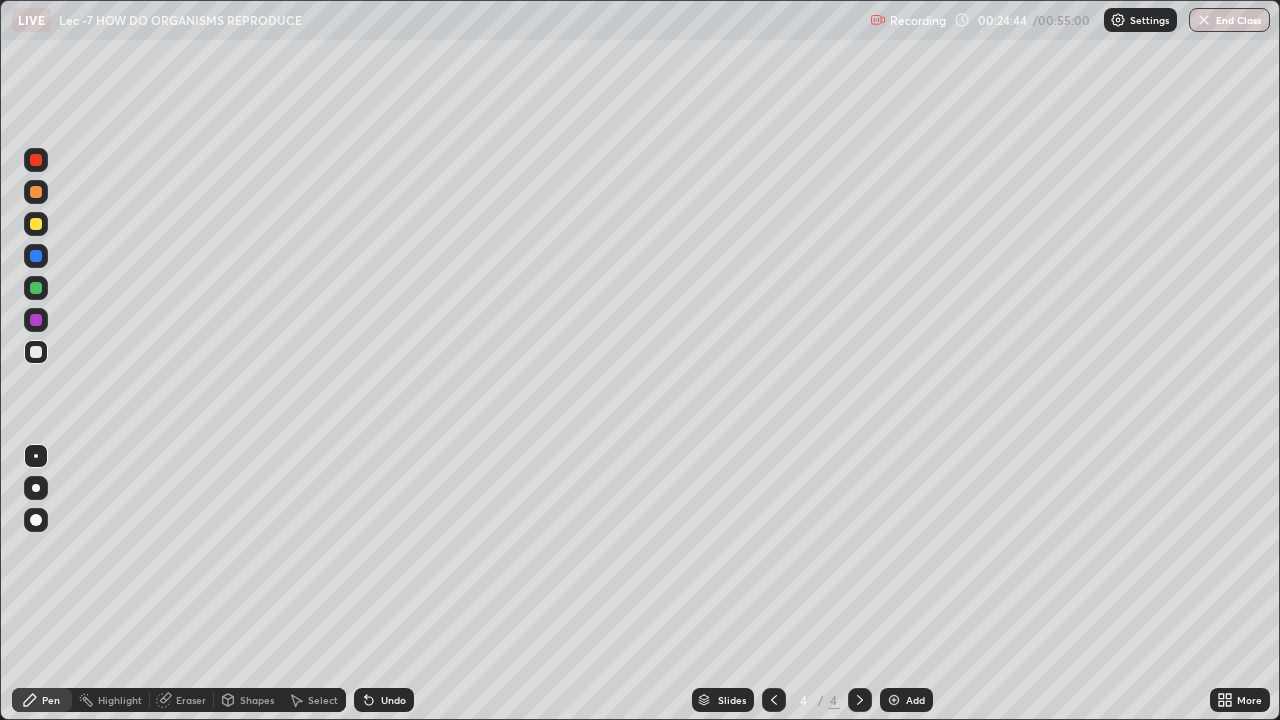 click on "Undo" at bounding box center [393, 700] 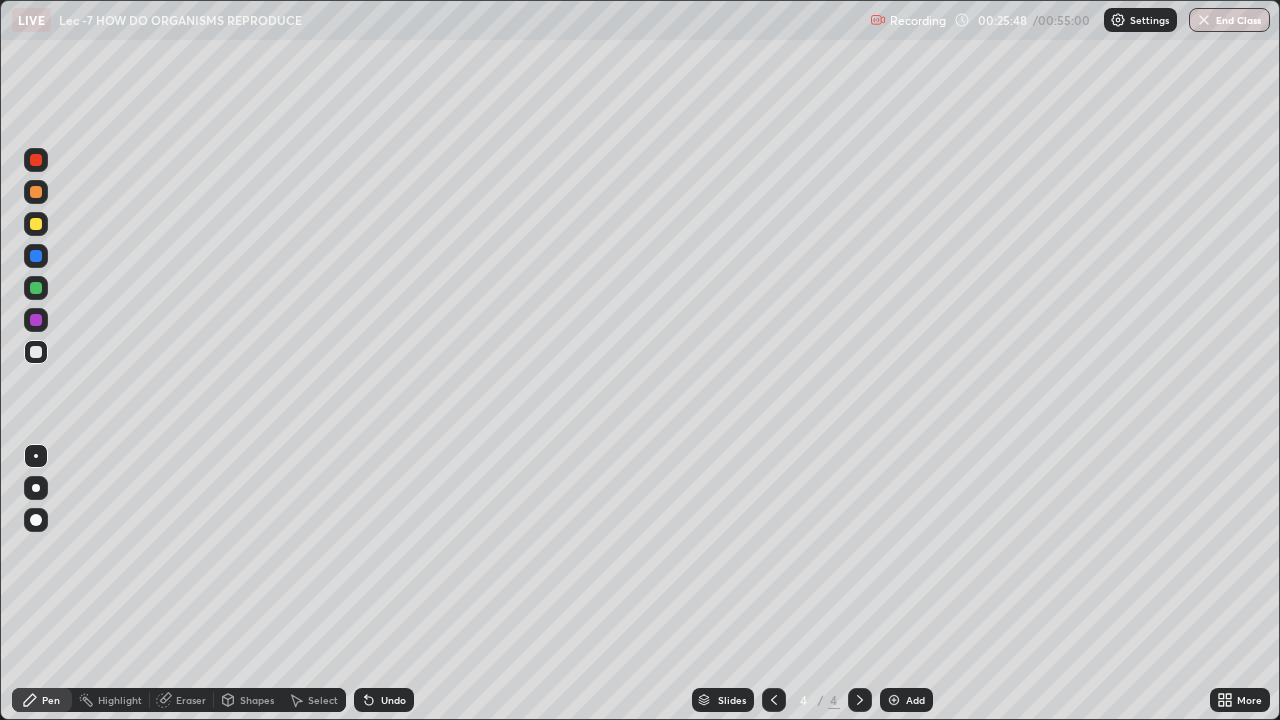 click on "Undo" at bounding box center [393, 700] 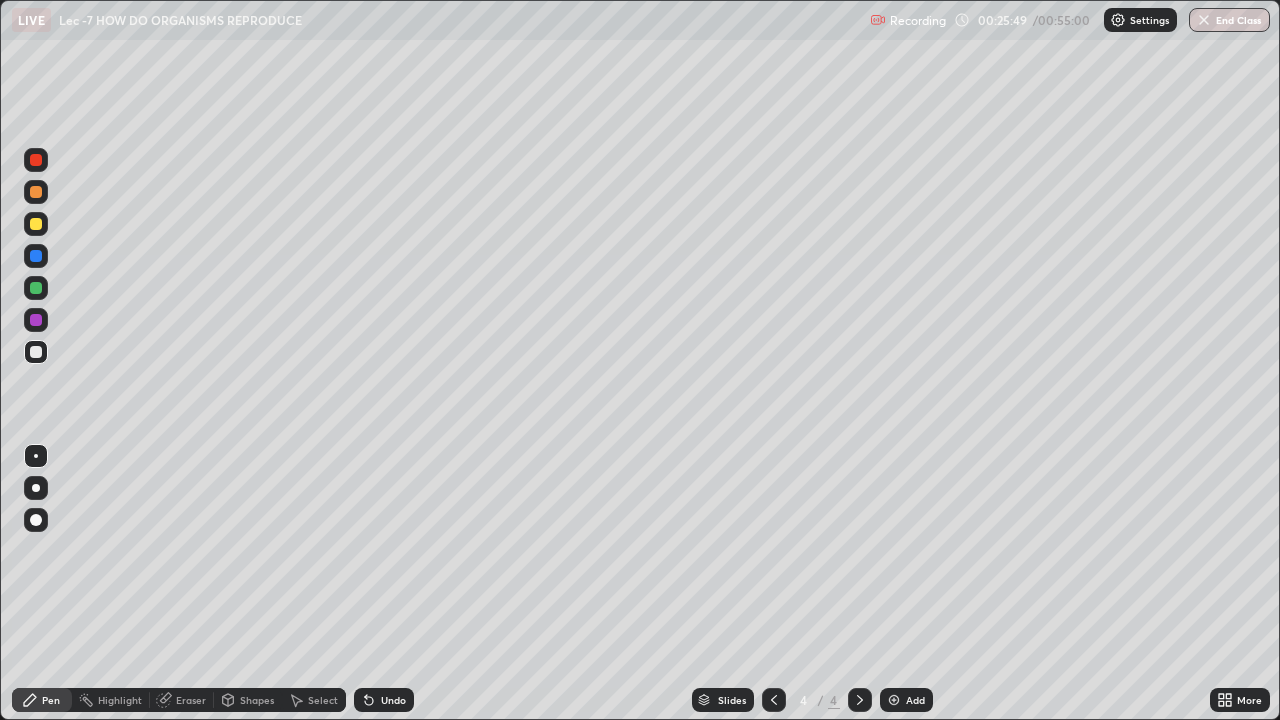 click on "Undo" at bounding box center (393, 700) 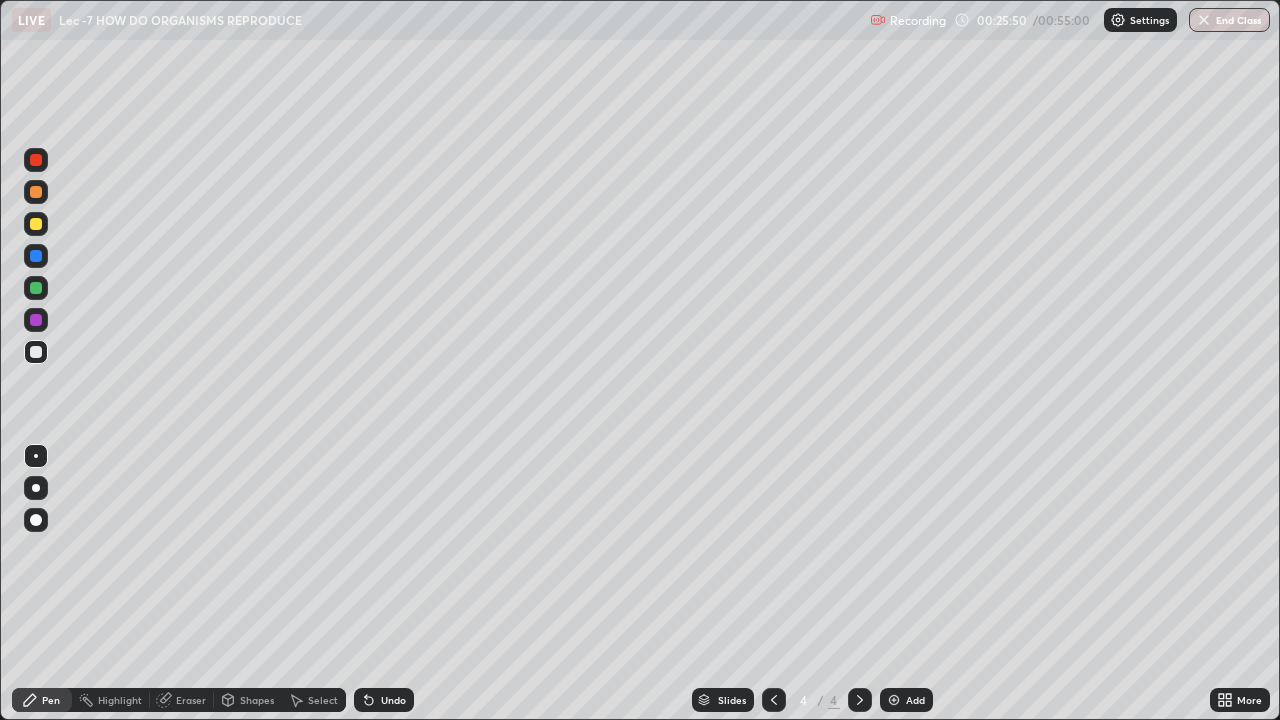 click on "Undo" at bounding box center (384, 700) 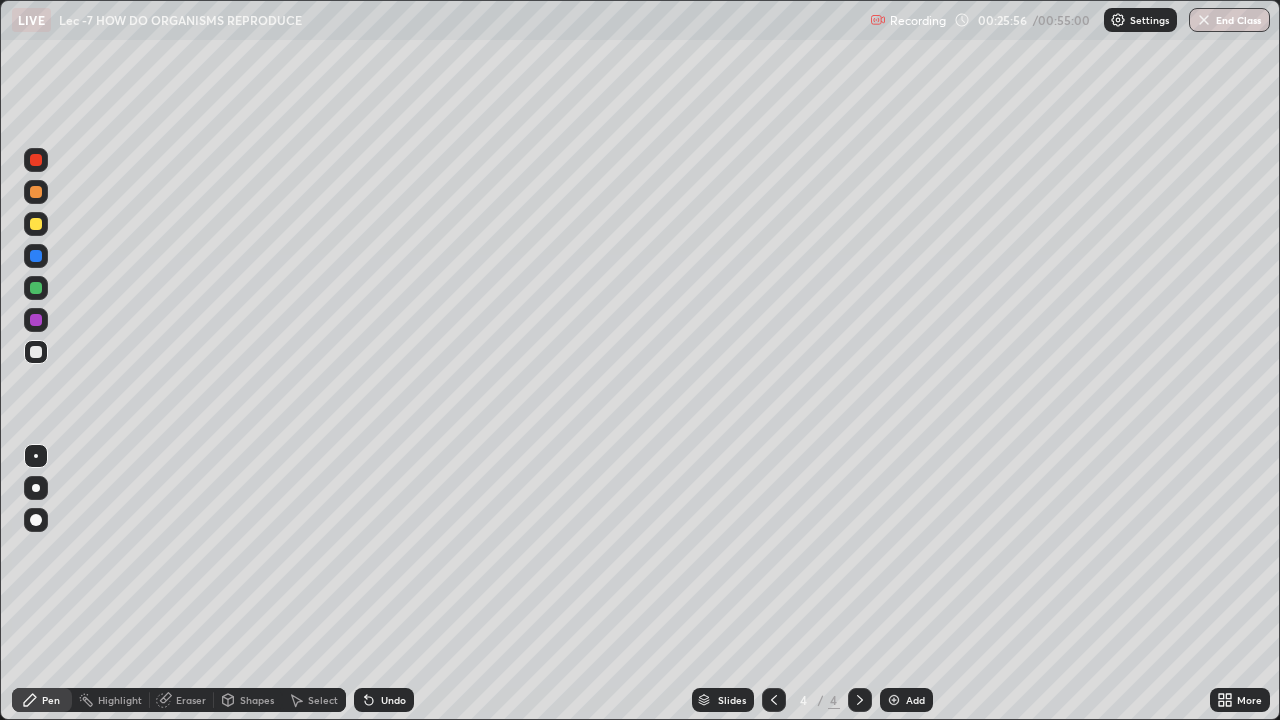 click on "Undo" at bounding box center [393, 700] 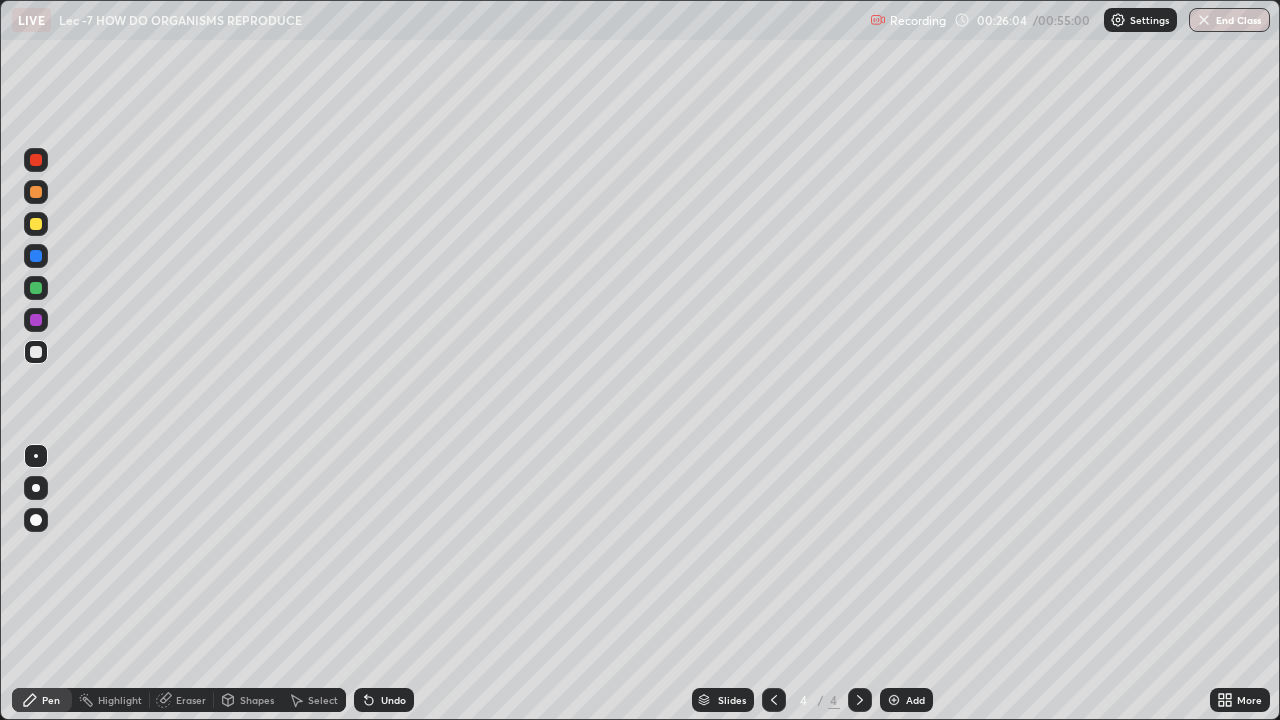 click on "Undo" at bounding box center (384, 700) 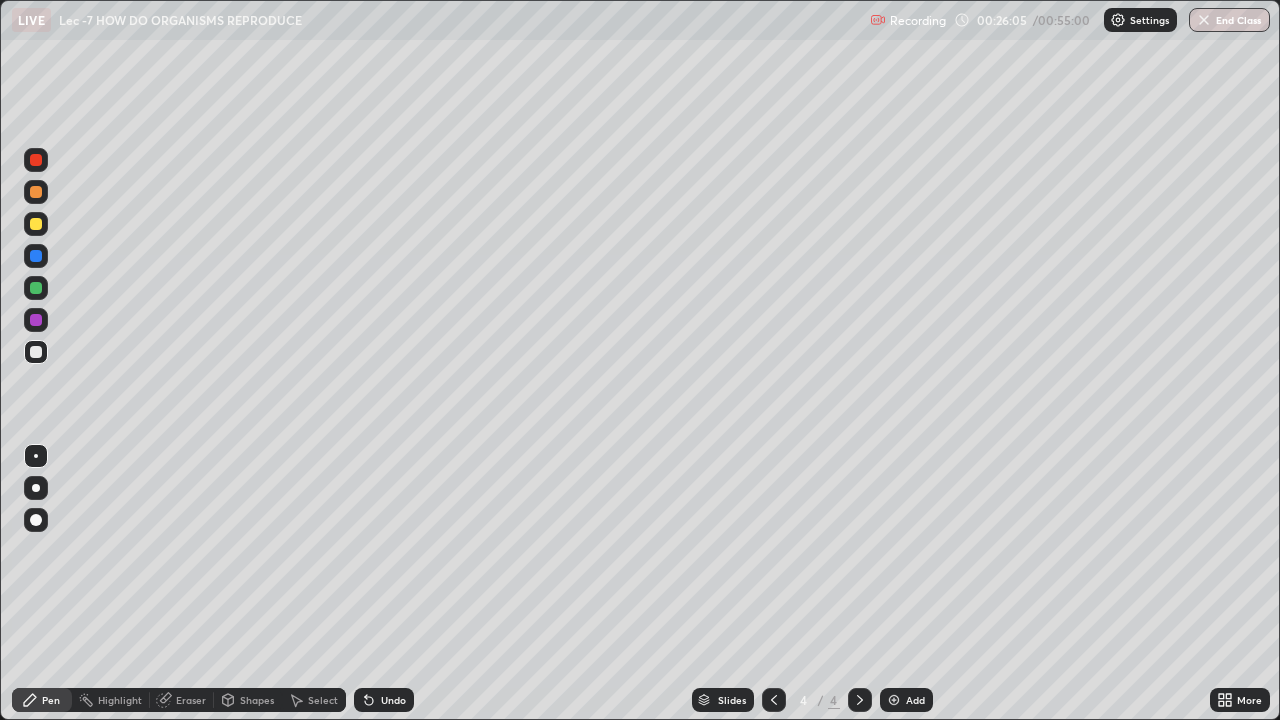 click on "Undo" at bounding box center (384, 700) 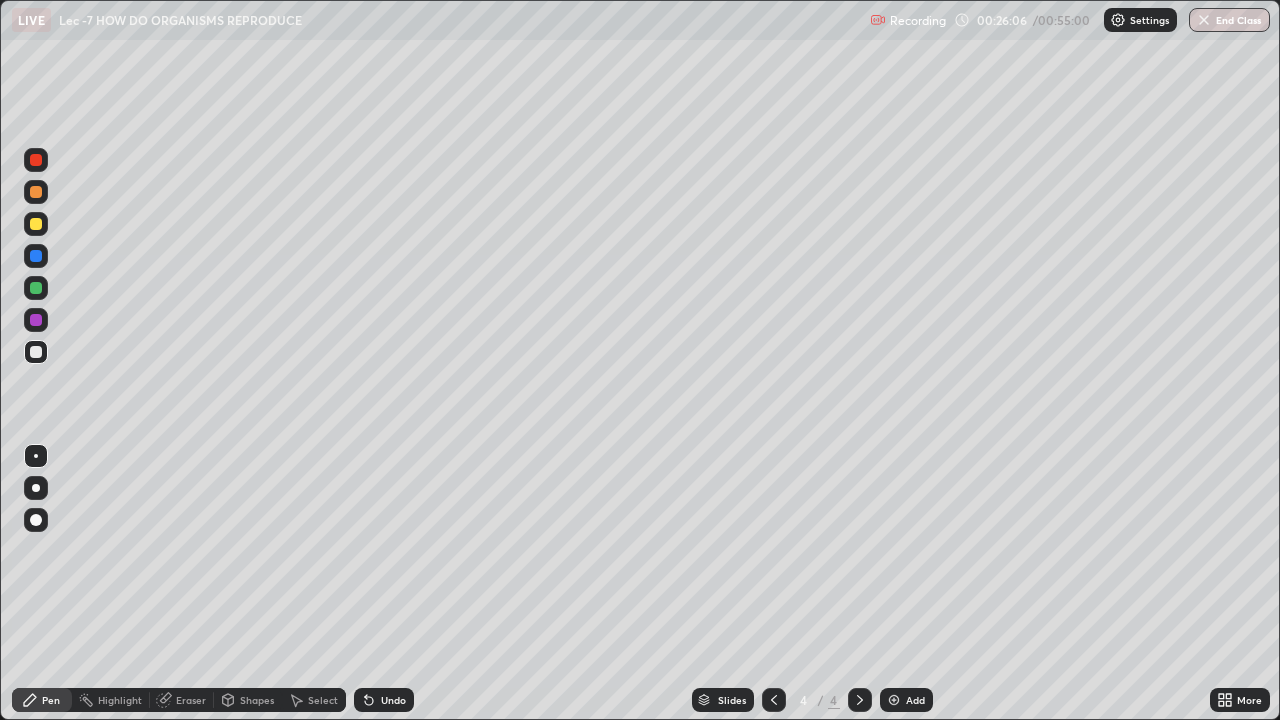 click on "Undo" at bounding box center (384, 700) 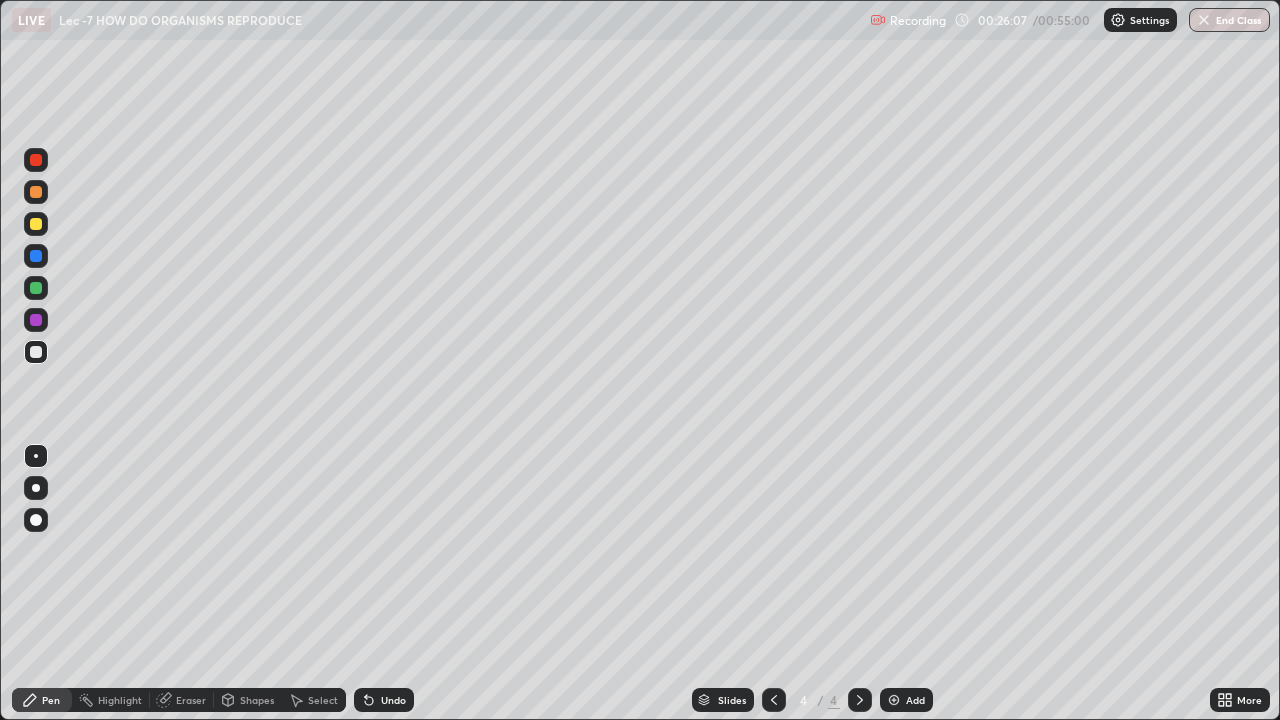 click on "Undo" at bounding box center (384, 700) 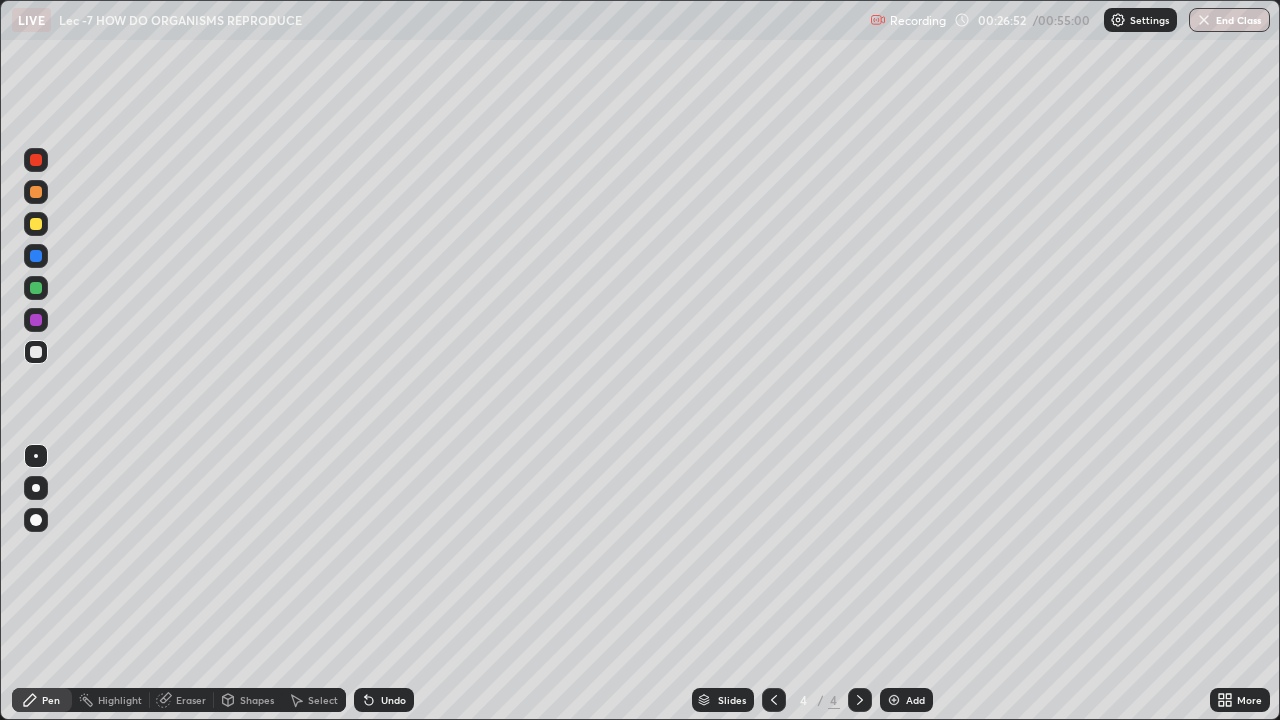 click on "Undo" at bounding box center (393, 700) 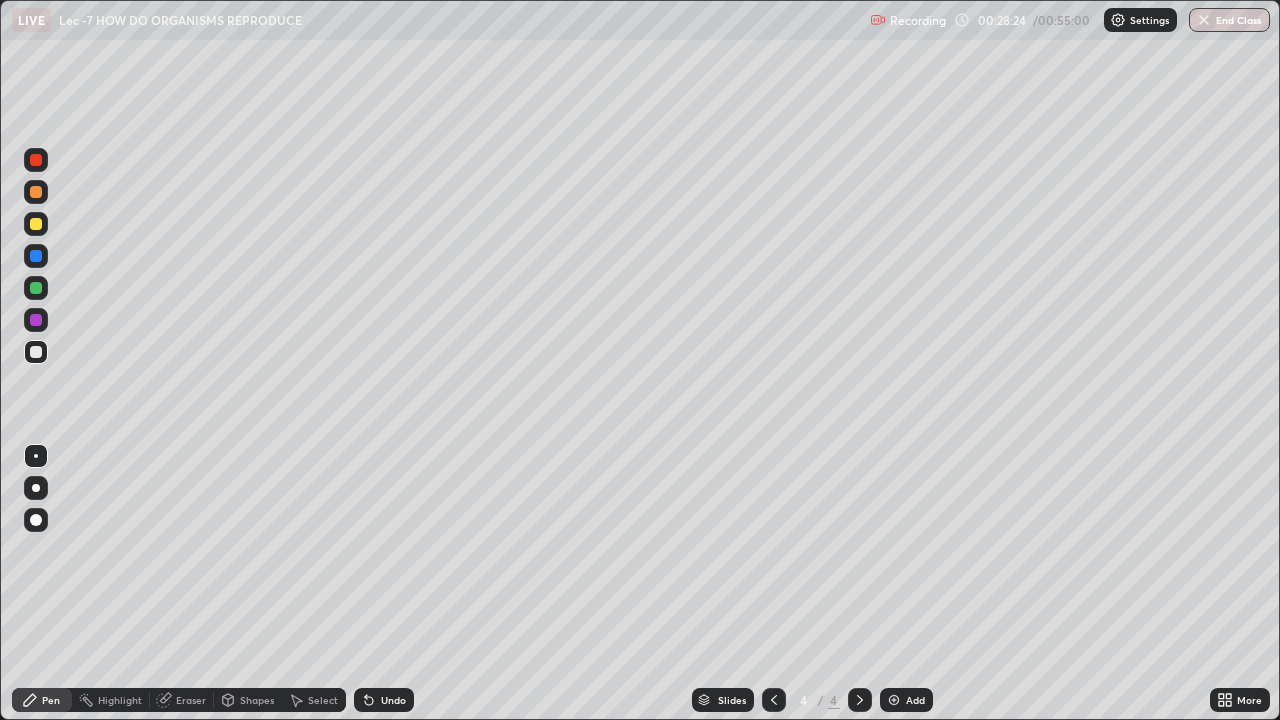 click on "Eraser" at bounding box center (191, 700) 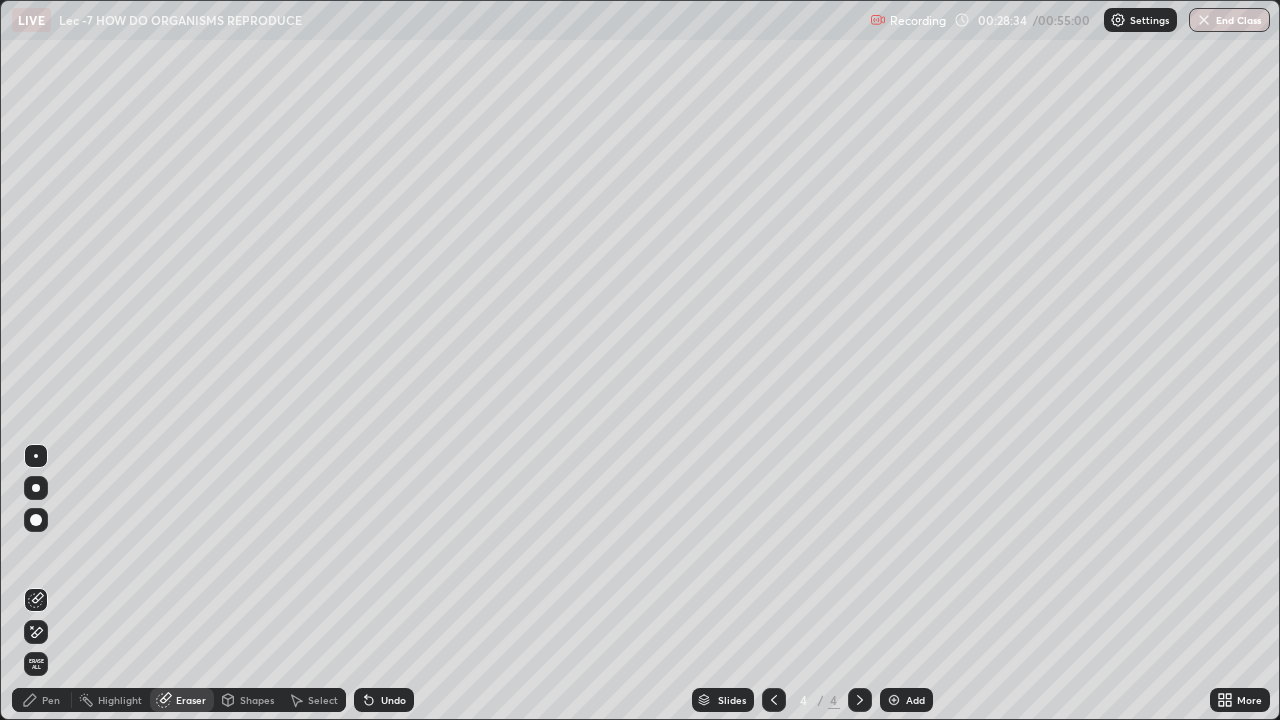 click on "Pen" at bounding box center [51, 700] 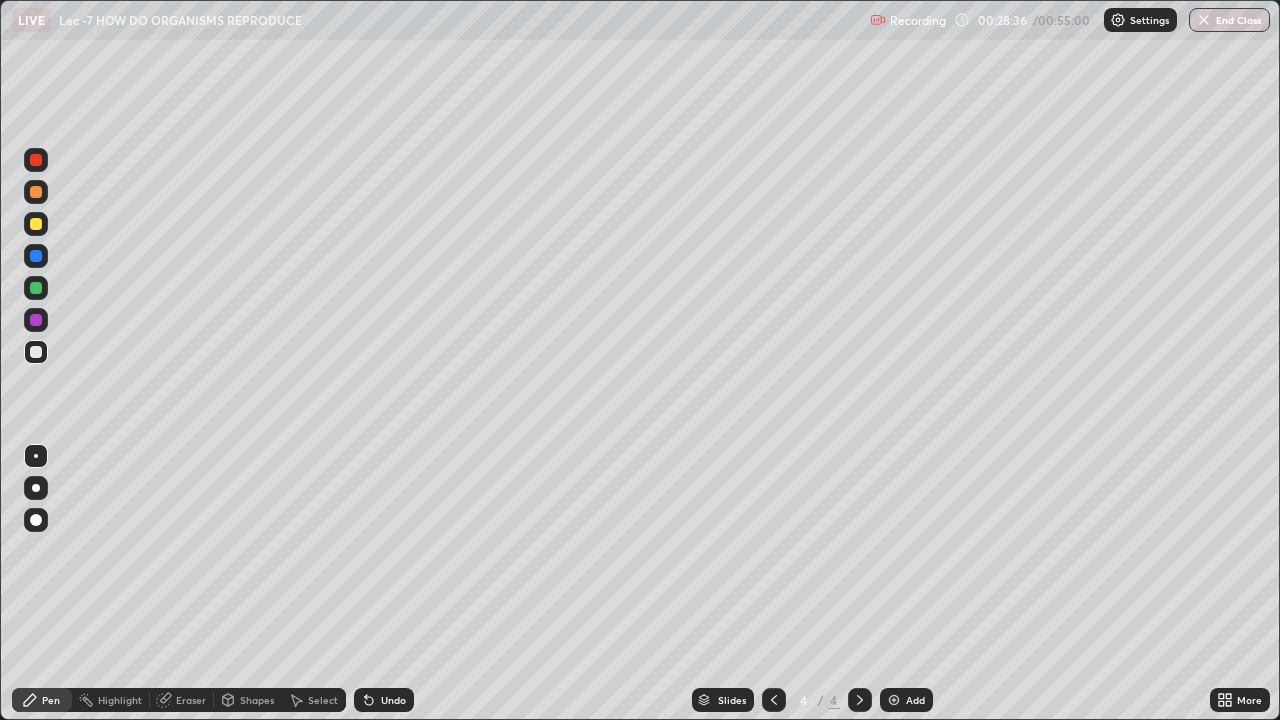 click at bounding box center [36, 224] 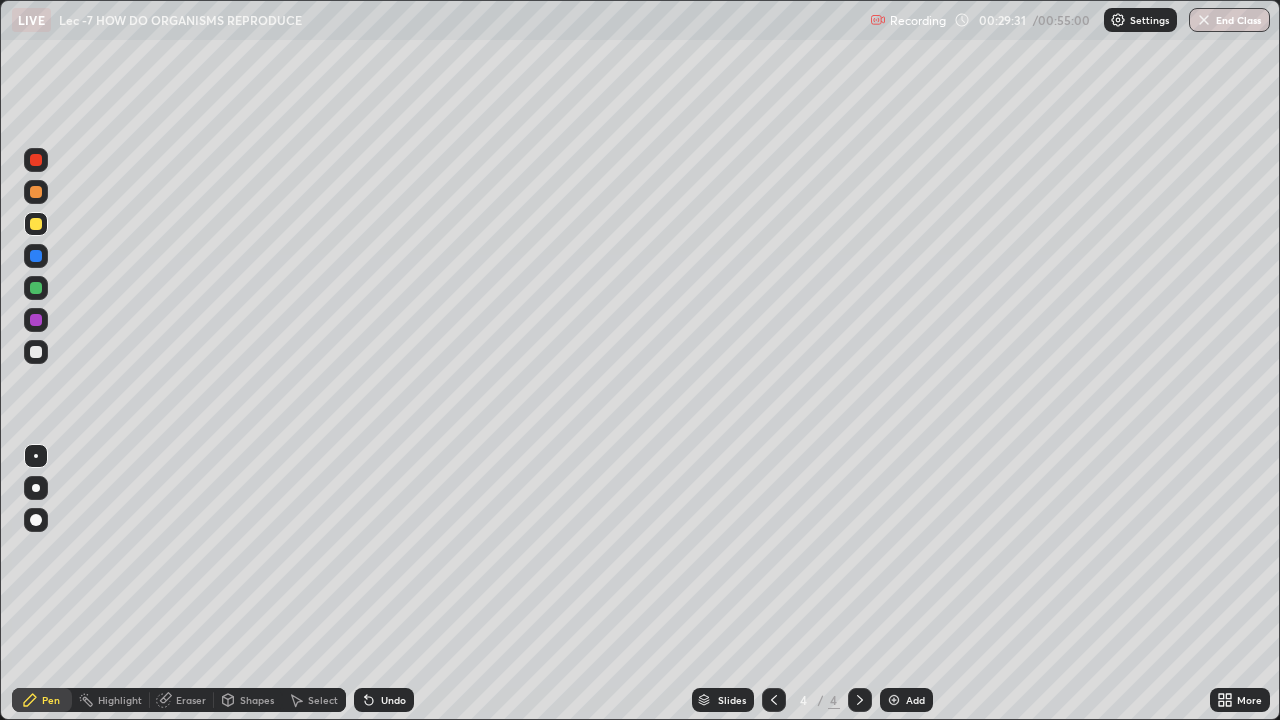 click at bounding box center [36, 352] 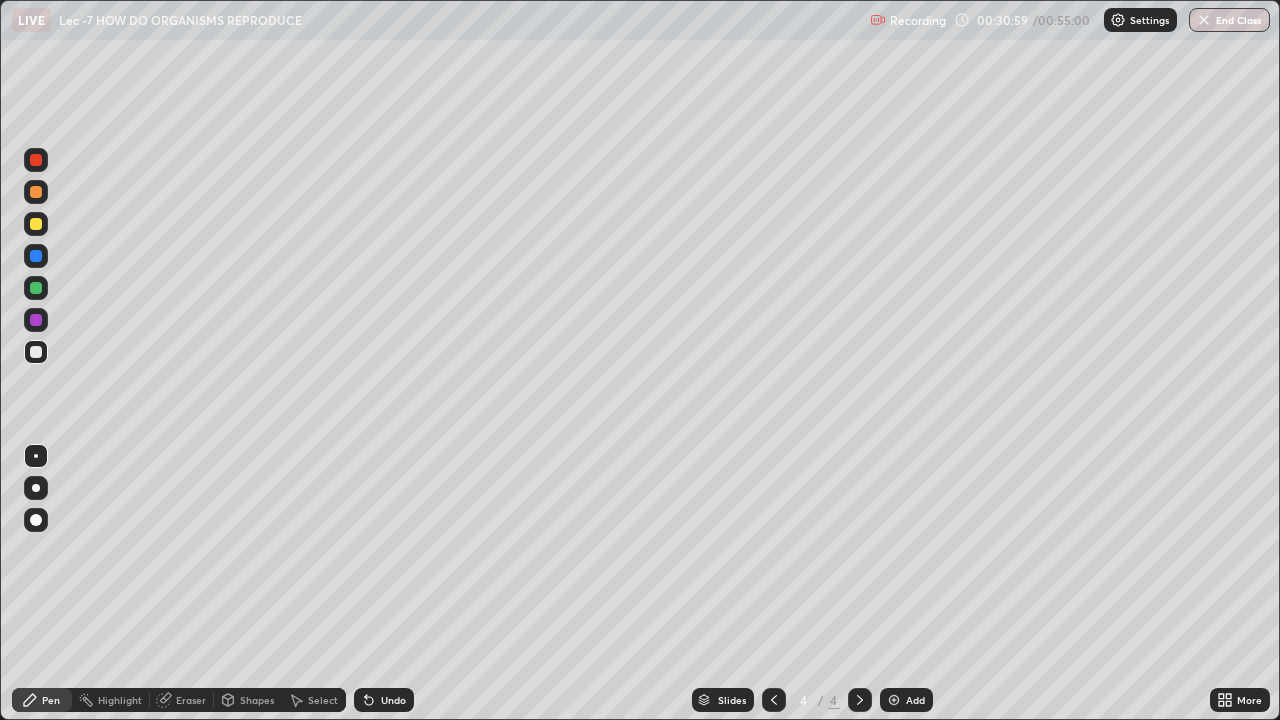 click on "Undo" at bounding box center [393, 700] 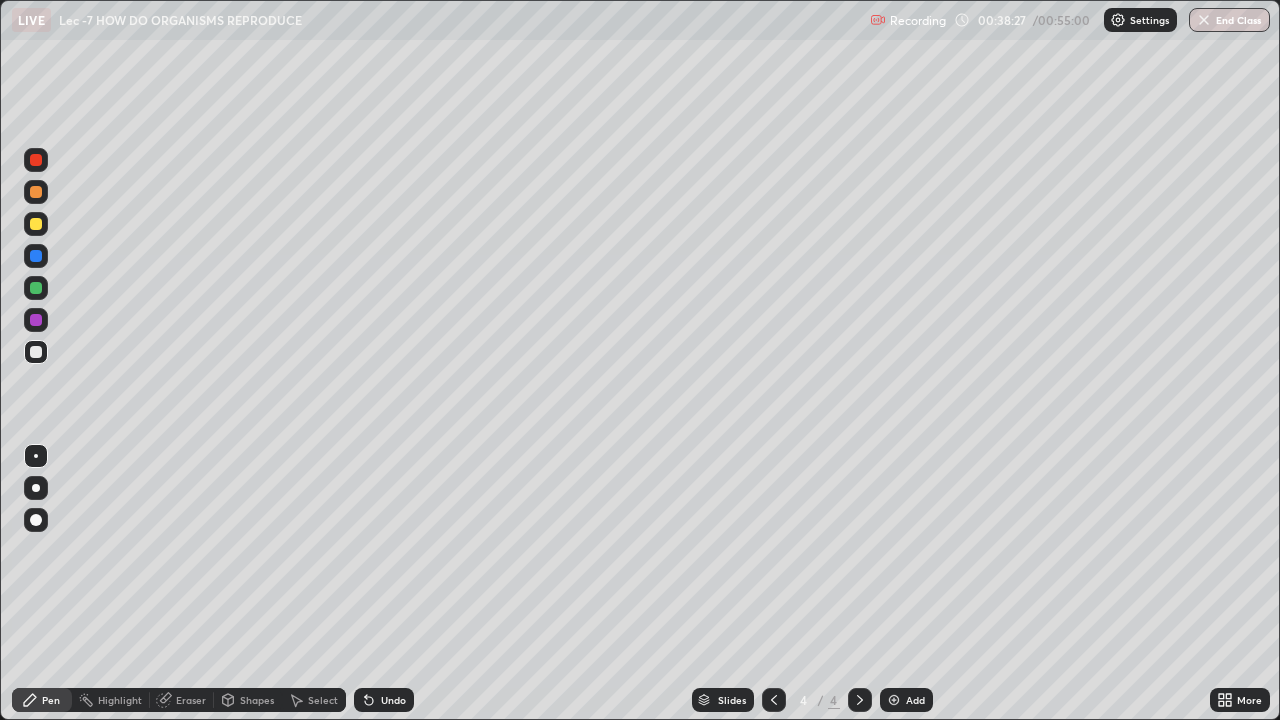 click on "Add" at bounding box center (915, 700) 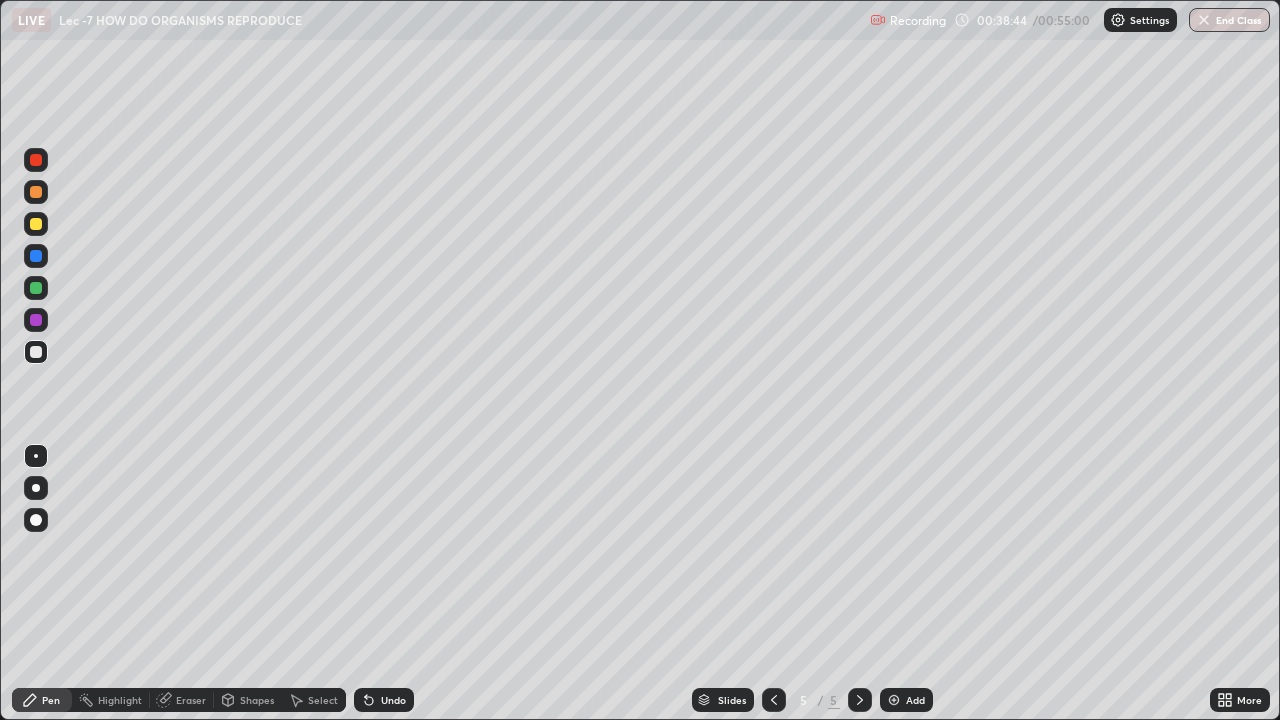 click at bounding box center (36, 224) 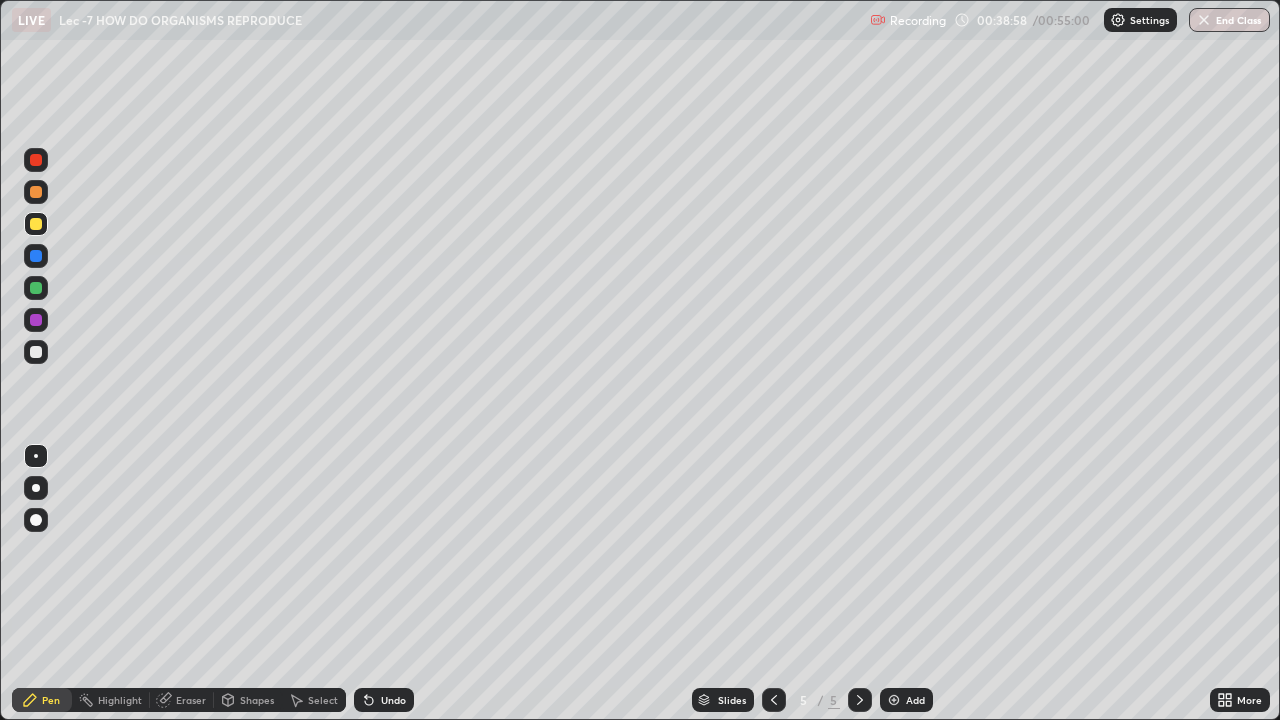 click on "Shapes" at bounding box center (257, 700) 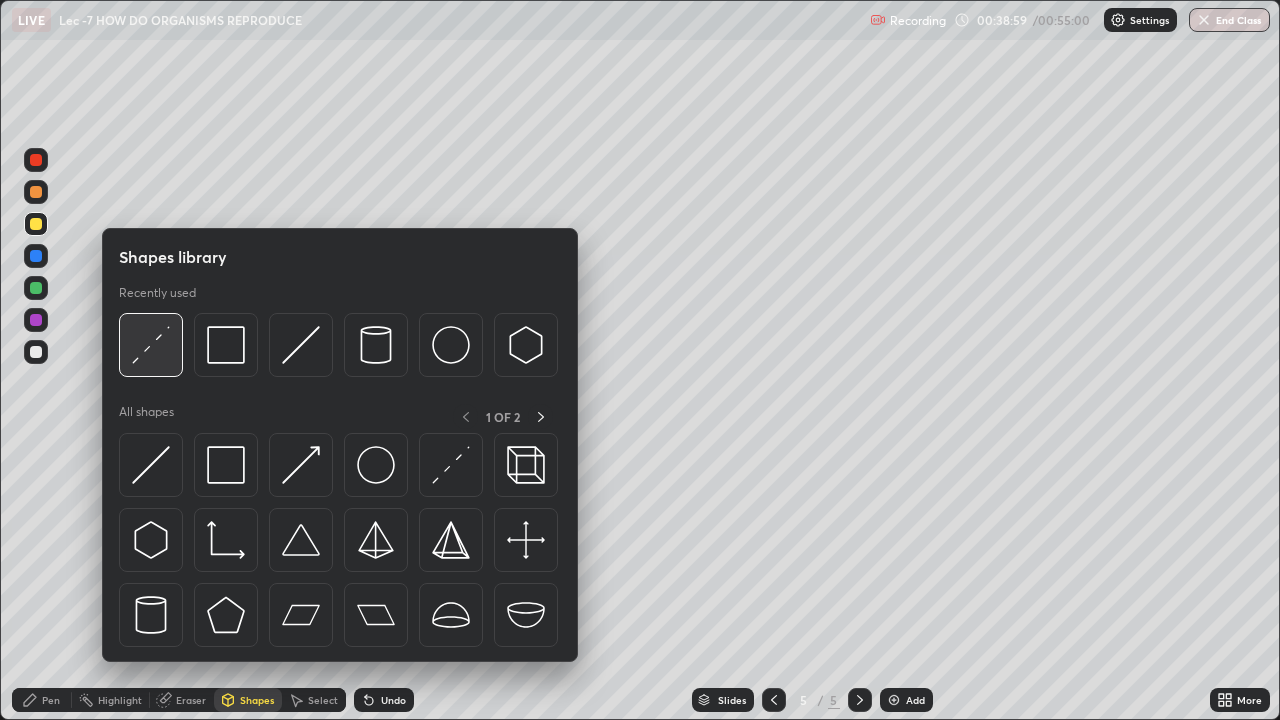 click at bounding box center (151, 345) 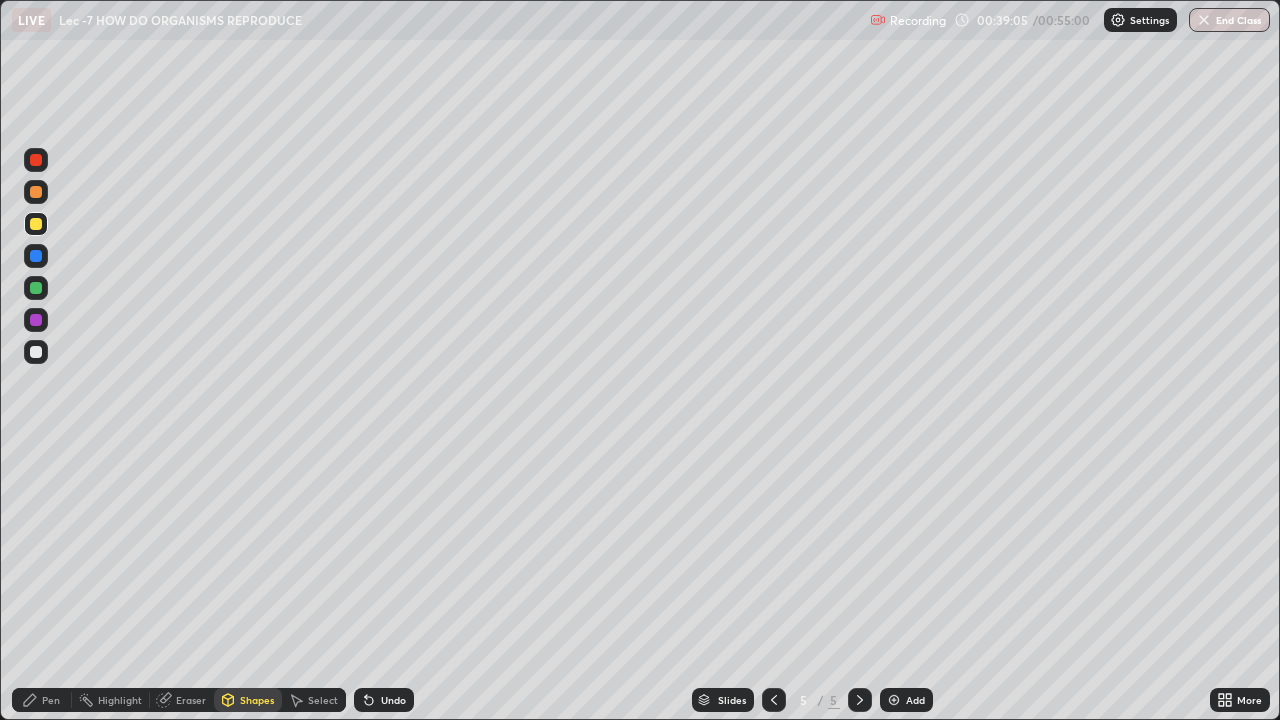 click on "Pen" at bounding box center [51, 700] 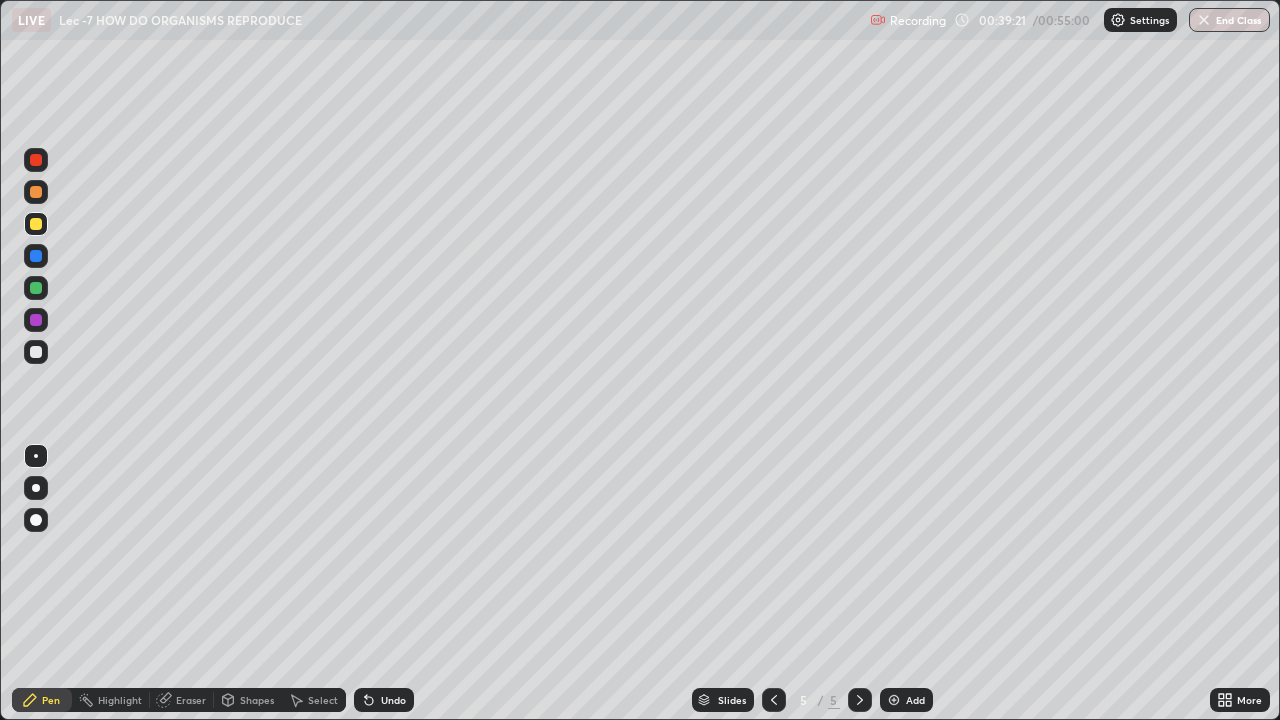 click at bounding box center (36, 352) 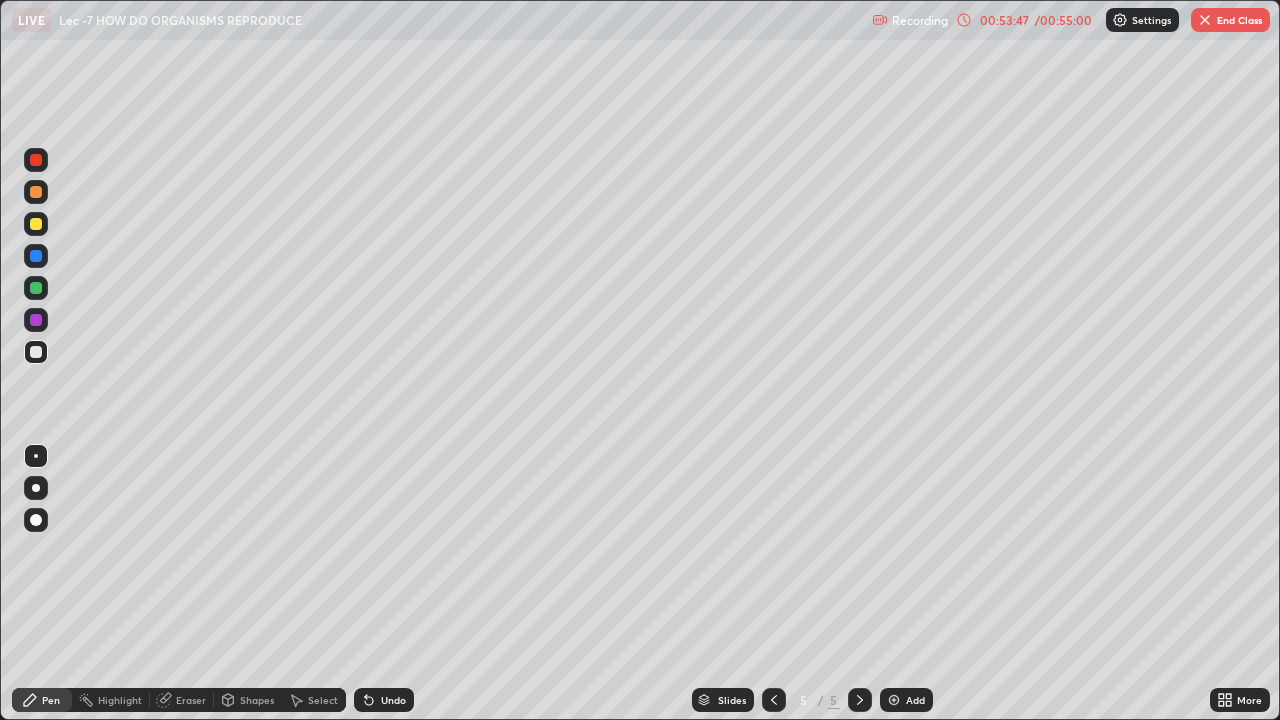 click at bounding box center [1205, 20] 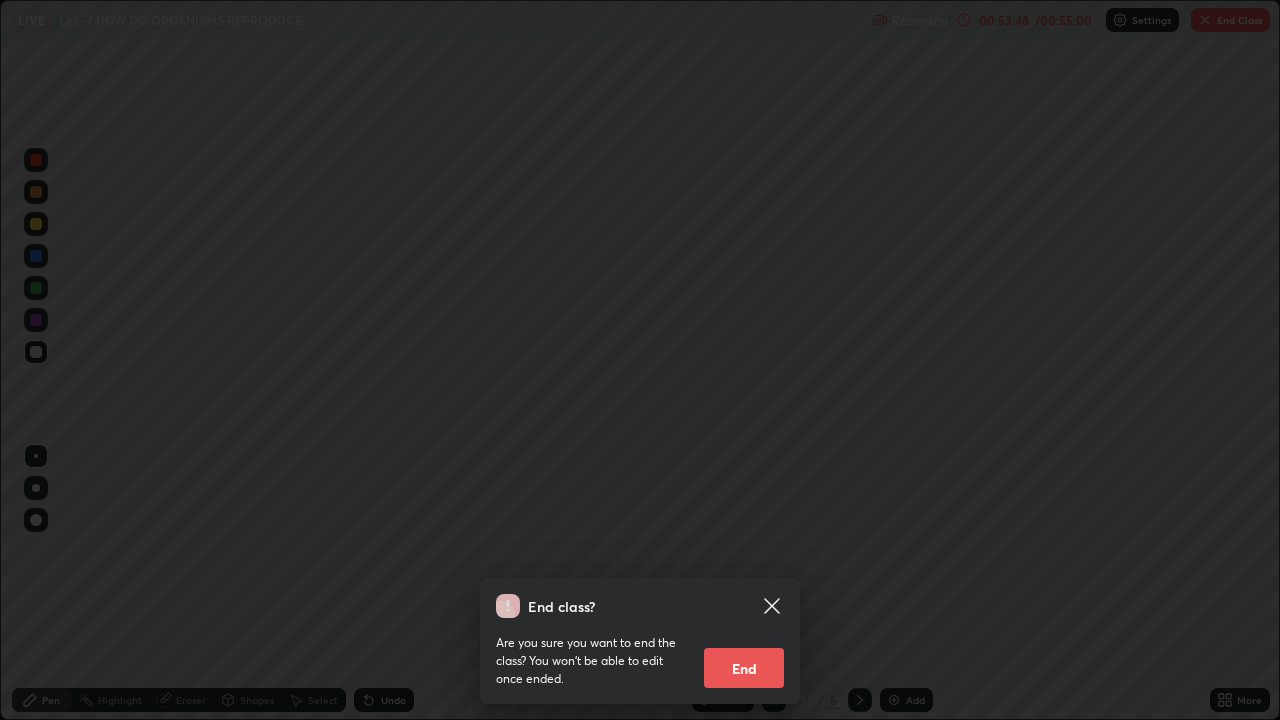 click on "End" at bounding box center [744, 668] 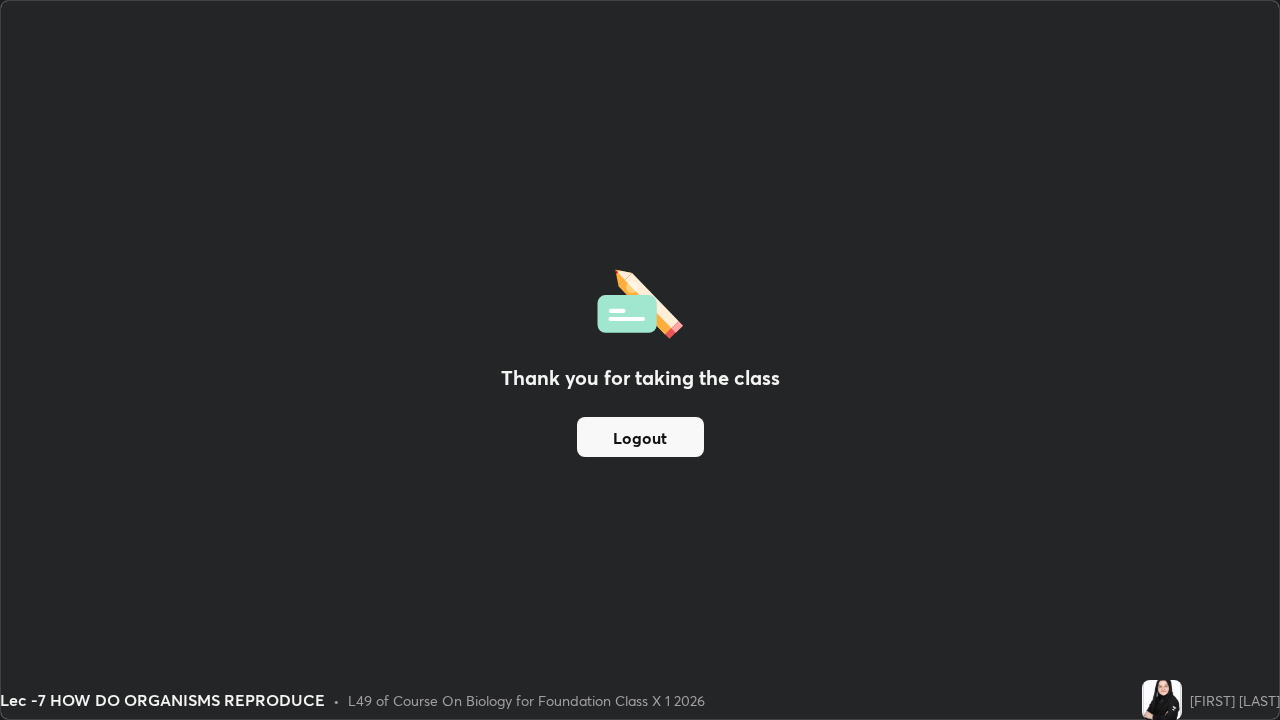 click at bounding box center (1162, 700) 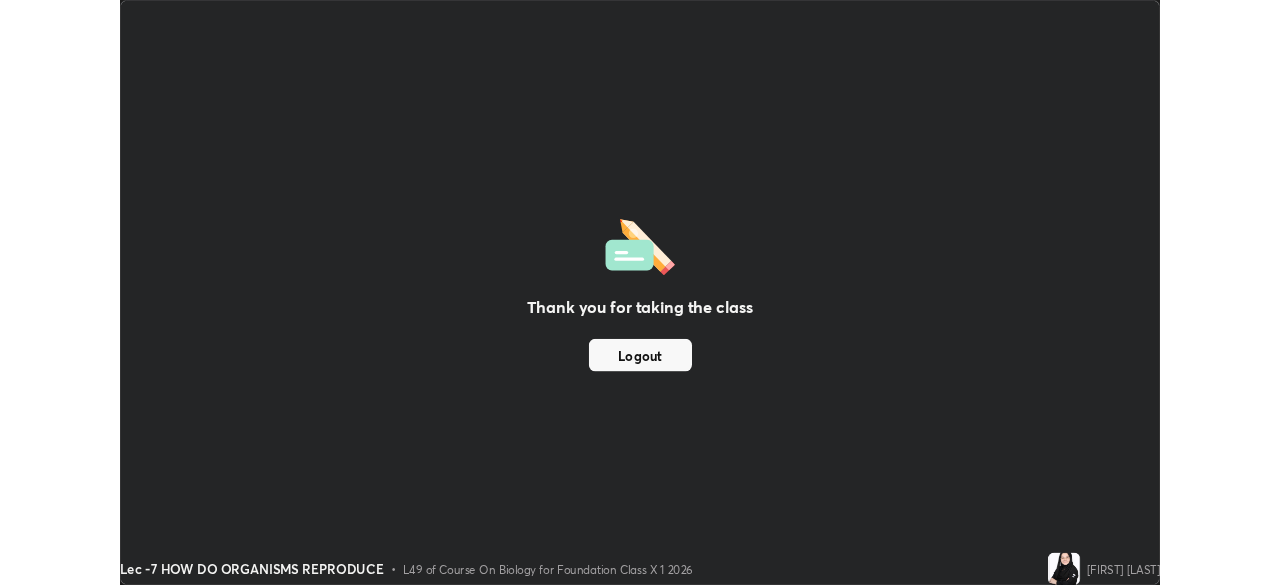 scroll, scrollTop: 585, scrollLeft: 1280, axis: both 